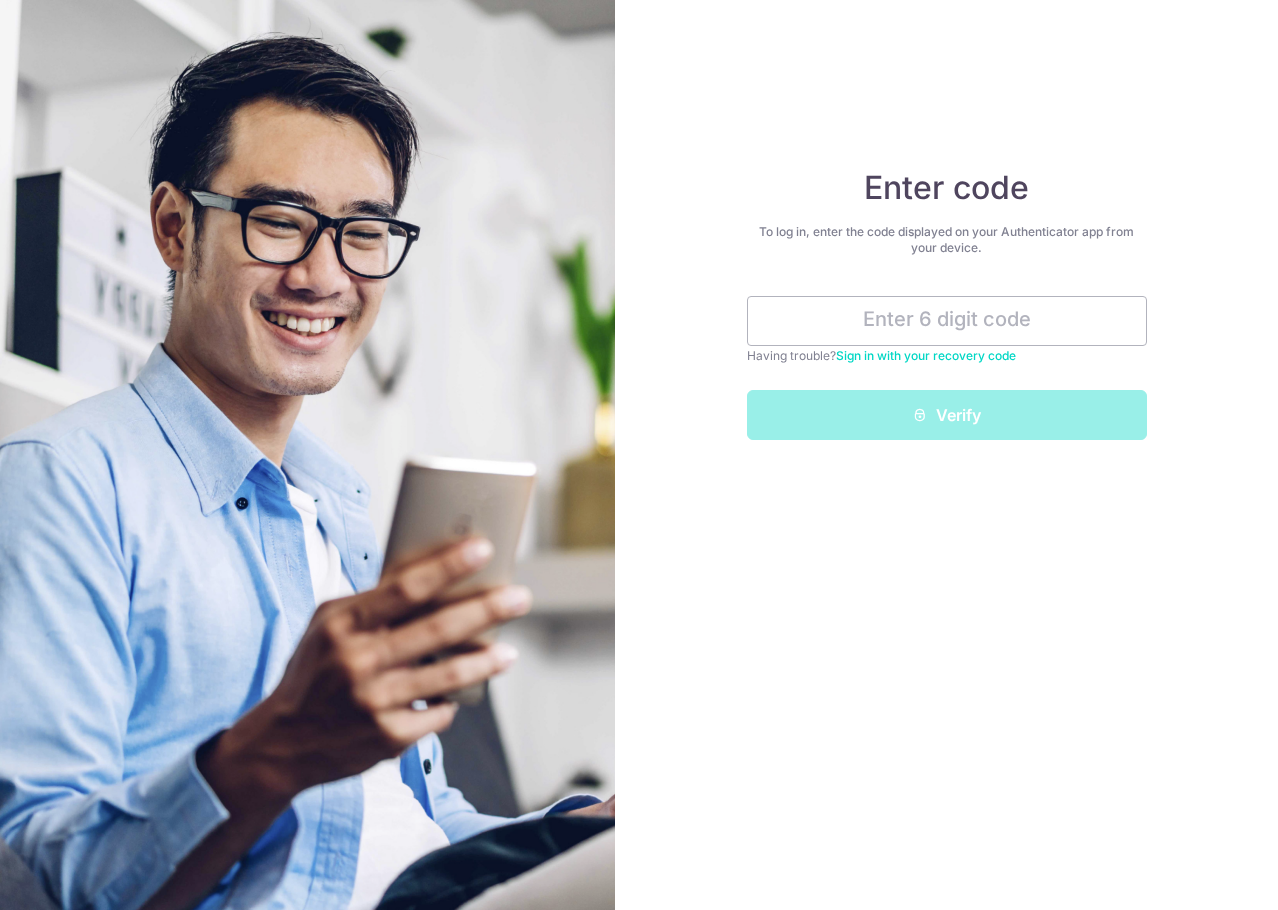 scroll, scrollTop: 0, scrollLeft: 0, axis: both 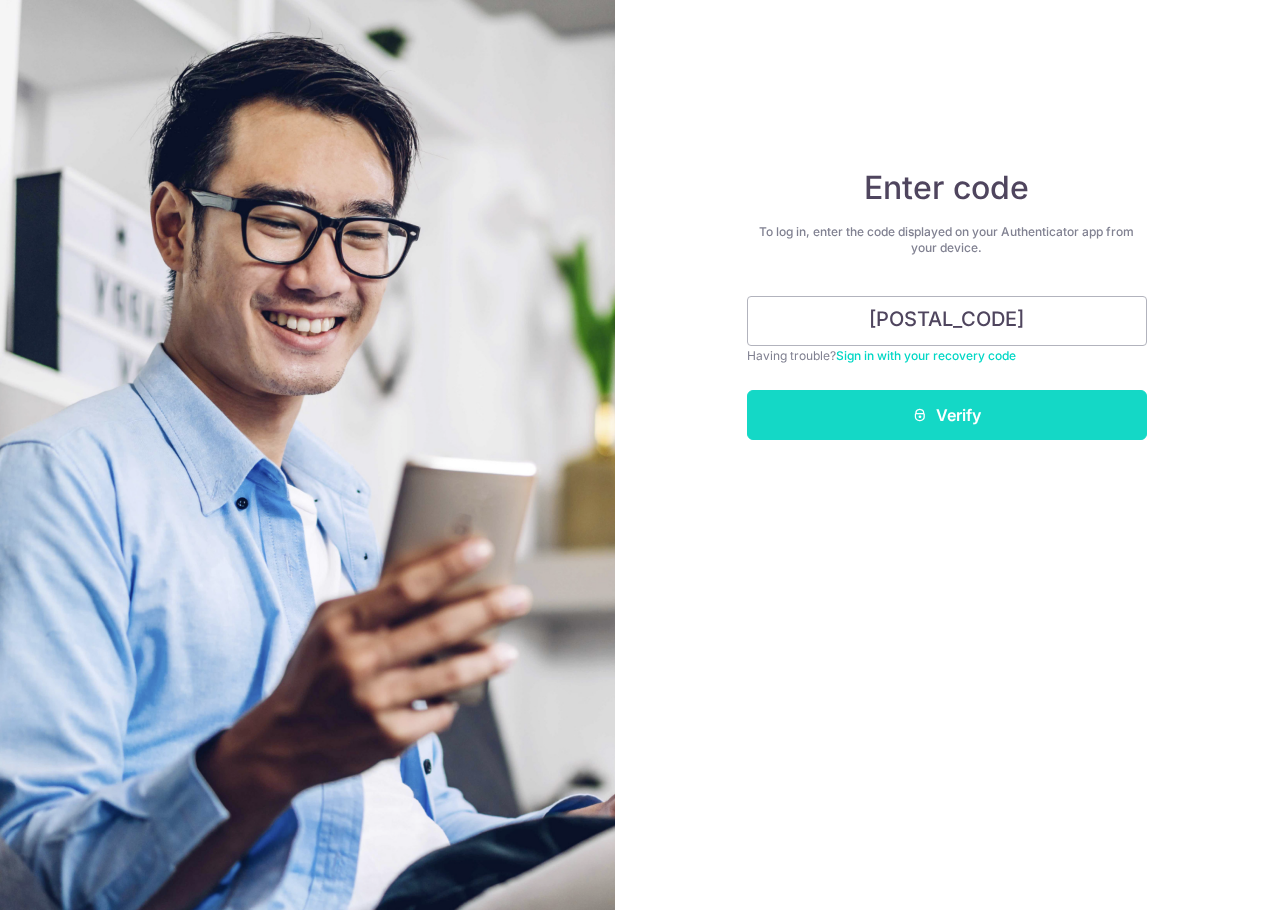type on "291210" 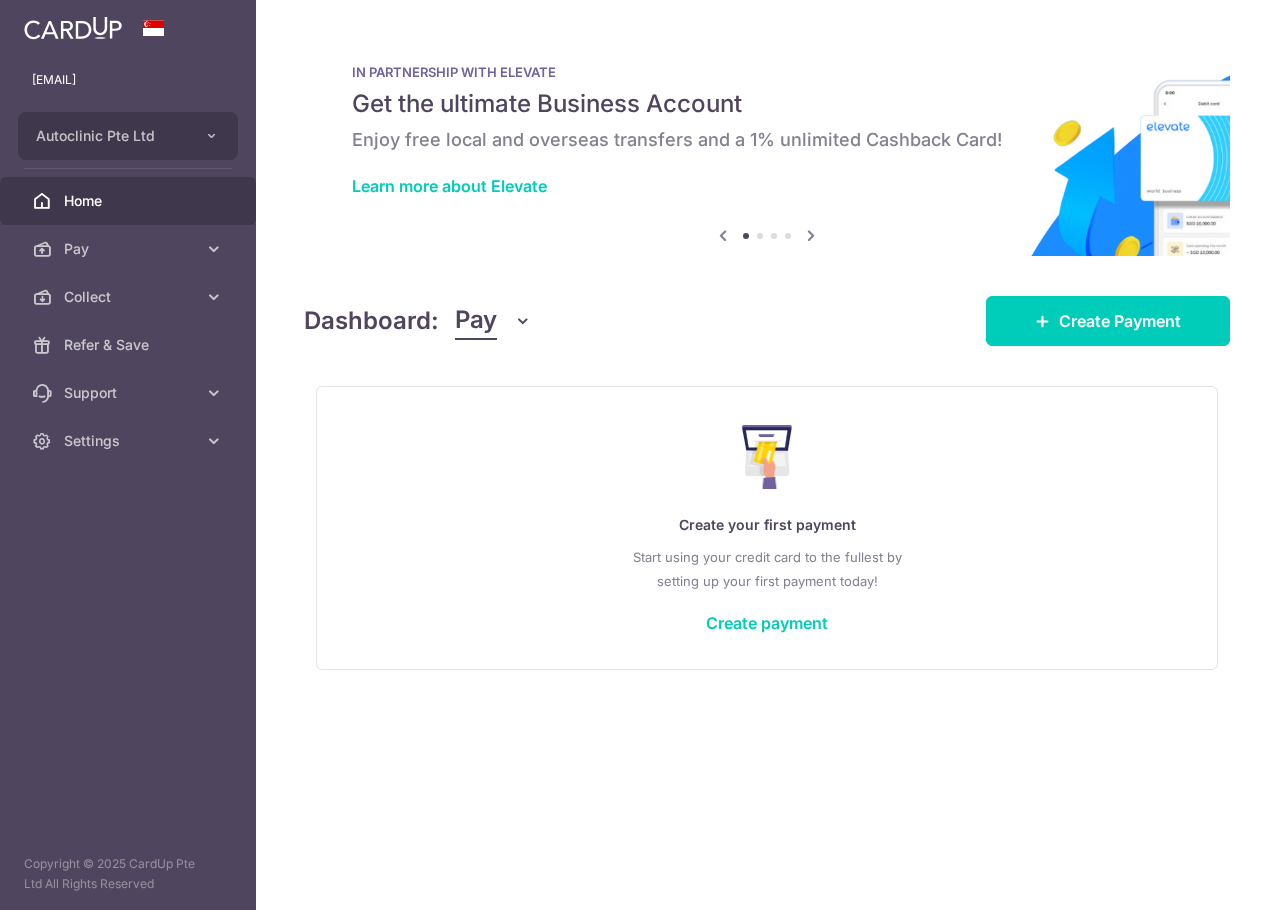 scroll, scrollTop: 0, scrollLeft: 0, axis: both 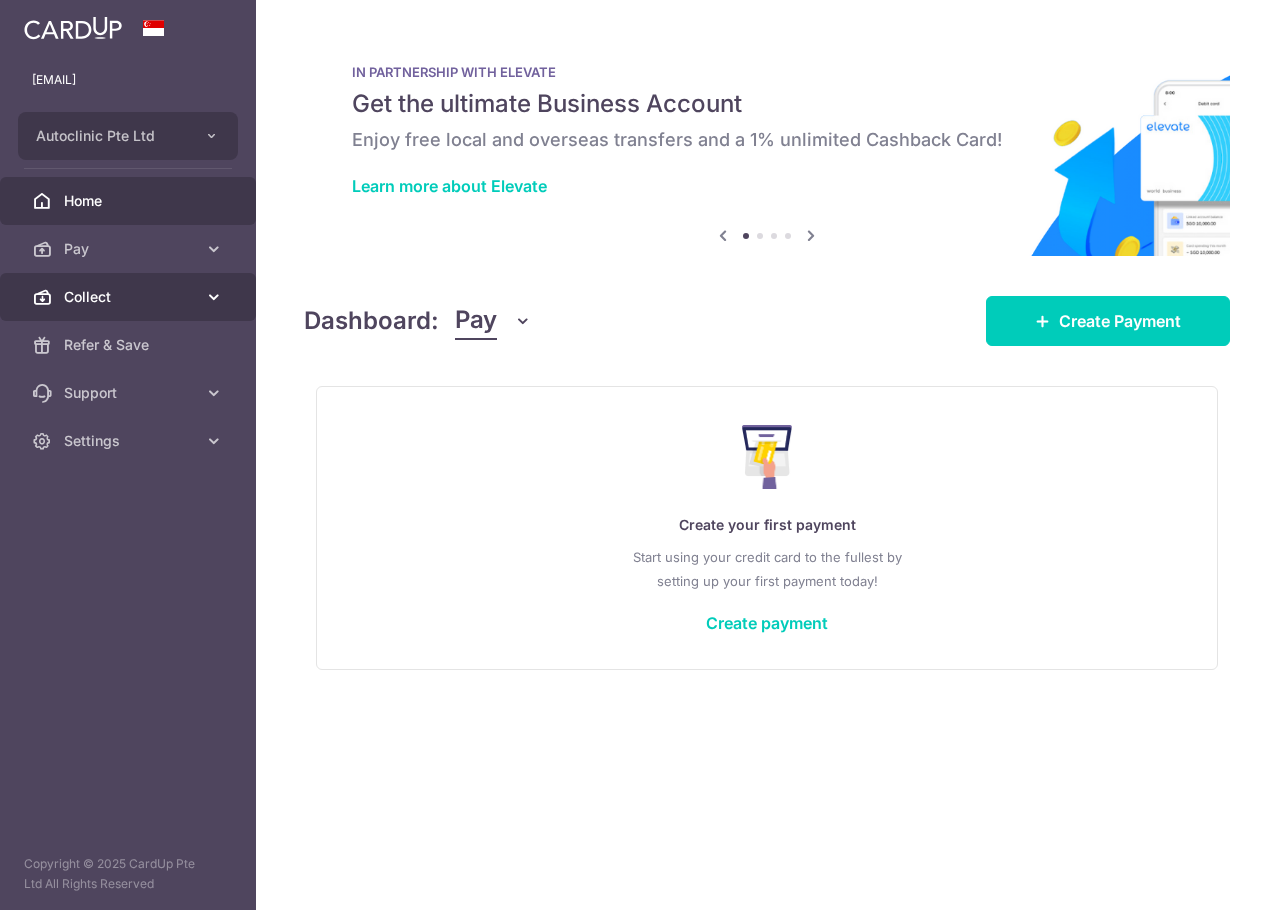 click on "Collect" at bounding box center [128, 297] 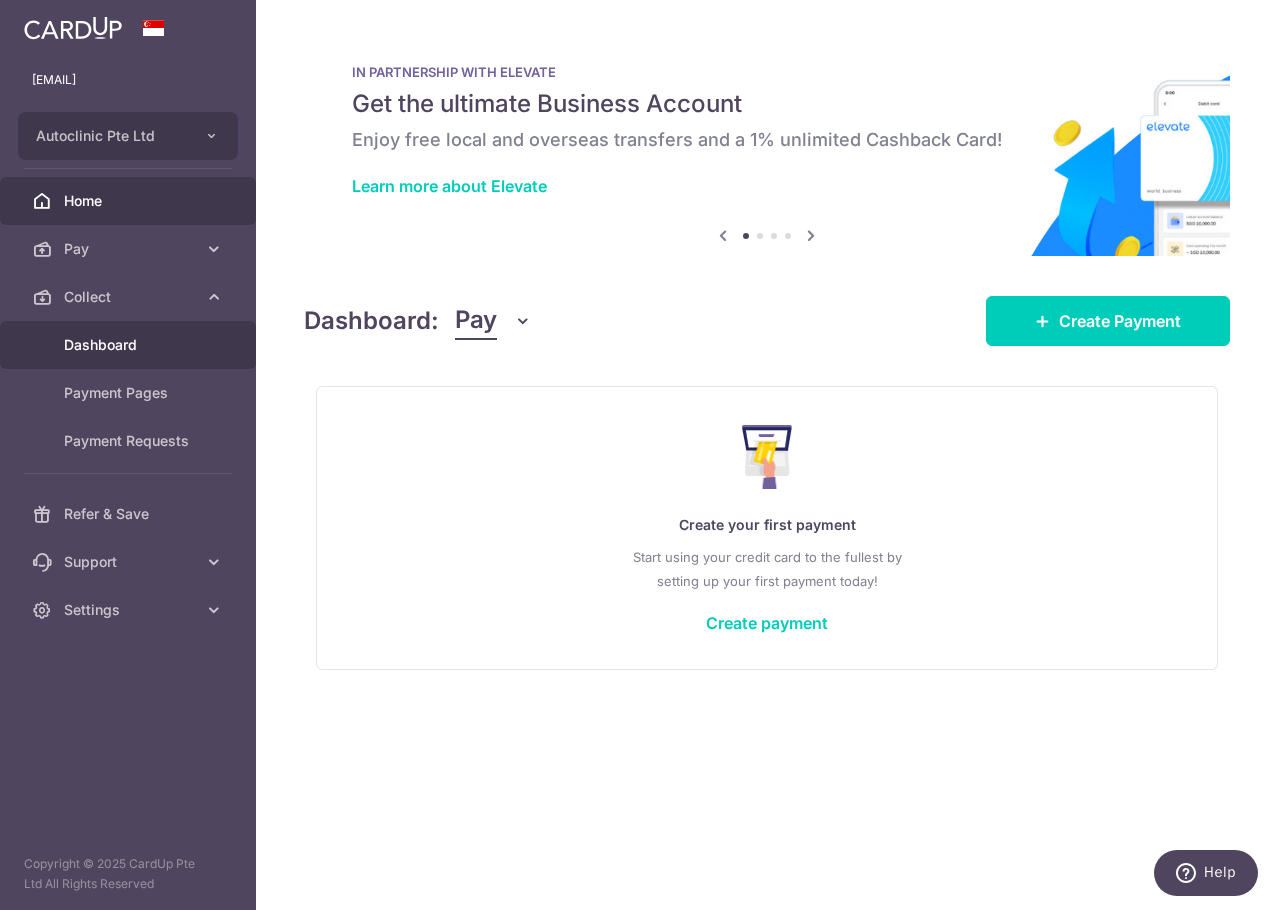 click on "Dashboard" at bounding box center [128, 345] 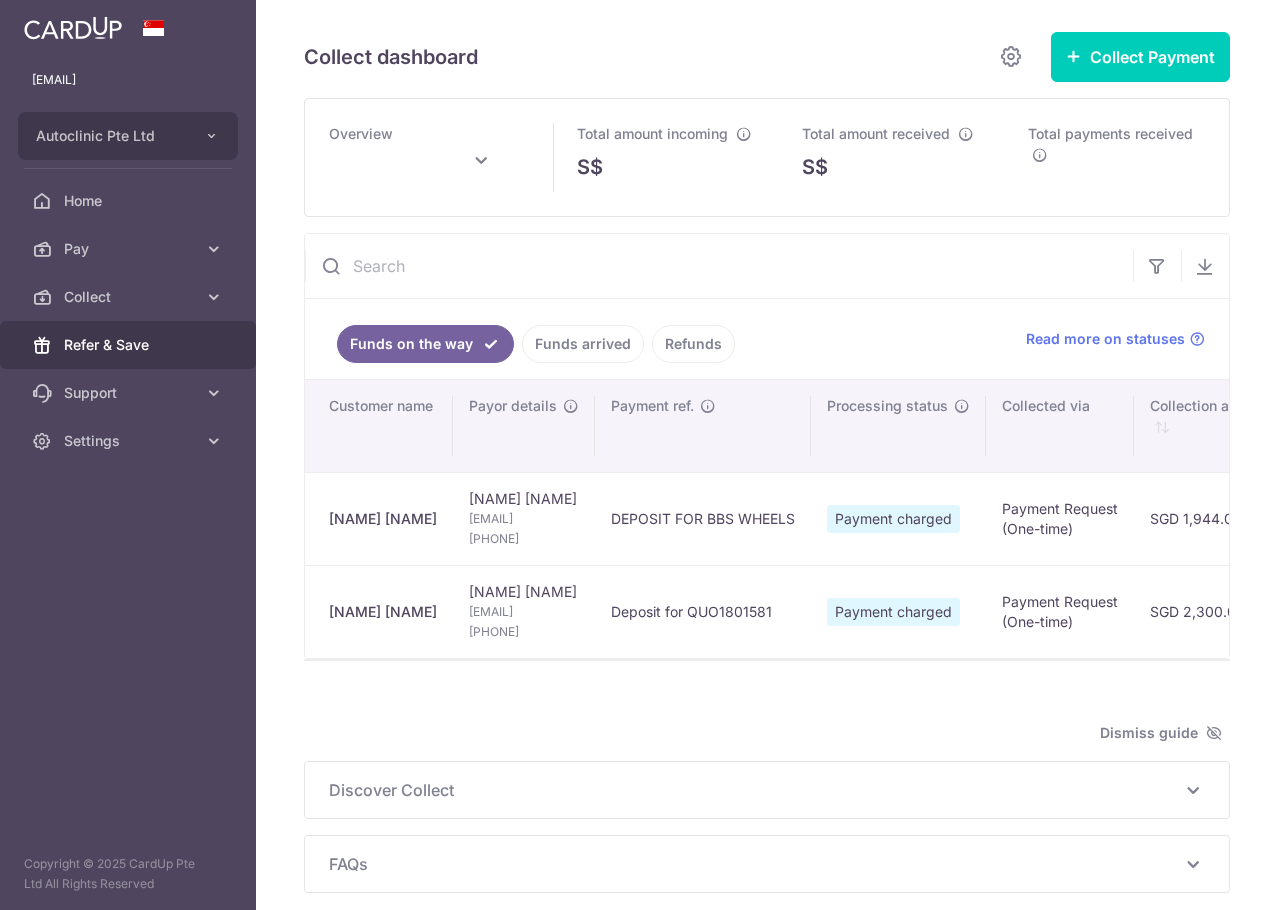 click on "Refer & Save" at bounding box center [128, 345] 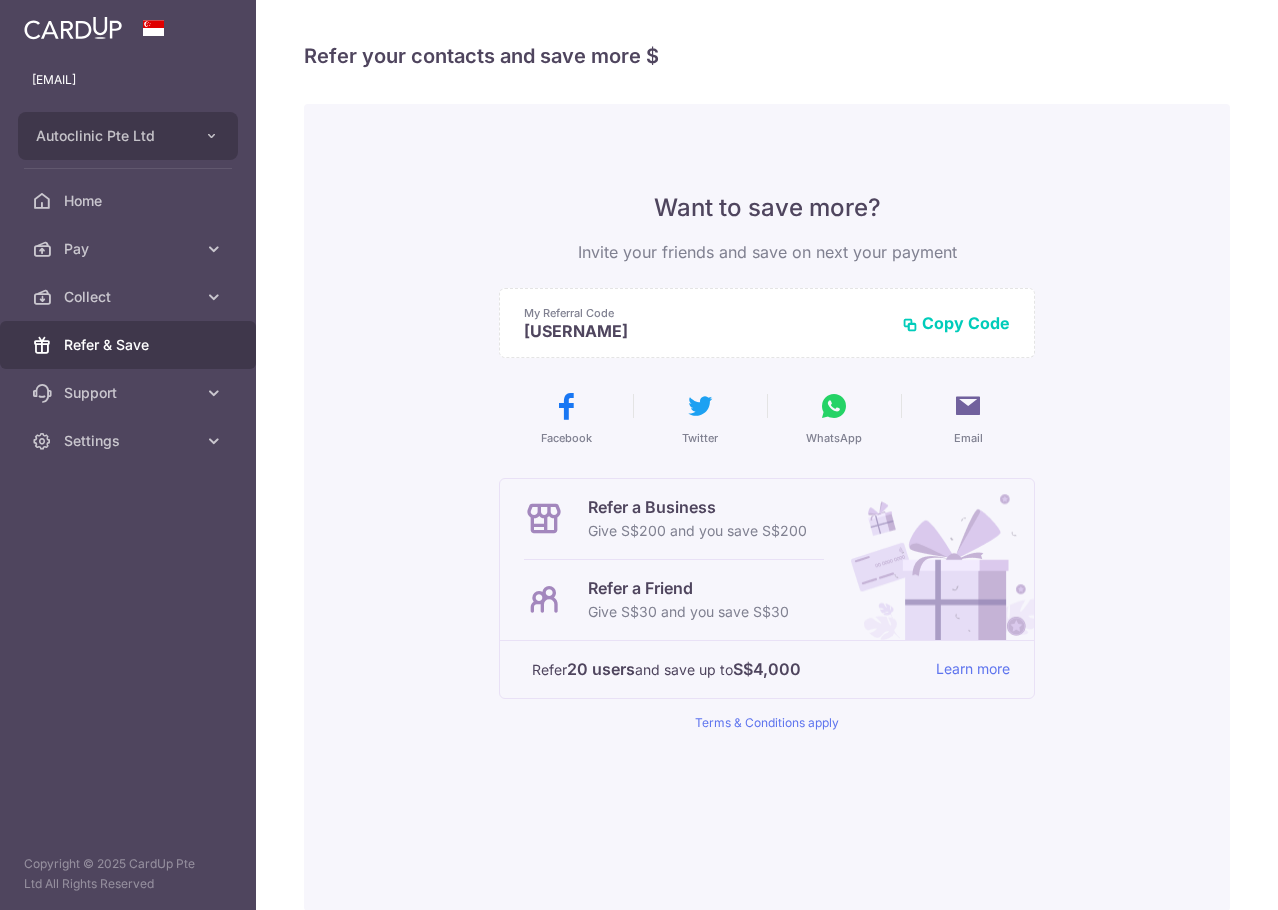 scroll, scrollTop: 0, scrollLeft: 0, axis: both 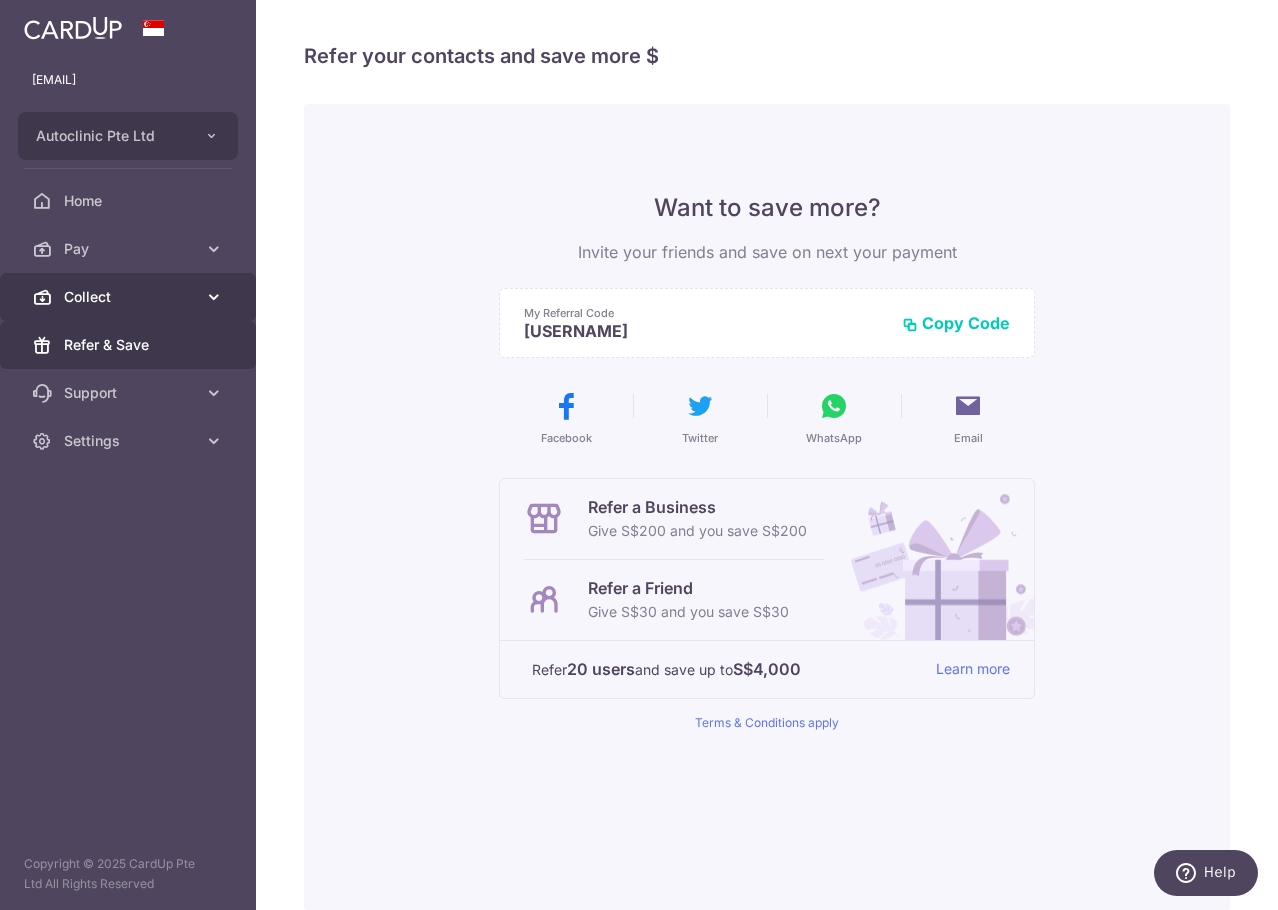 click on "Collect" at bounding box center [130, 297] 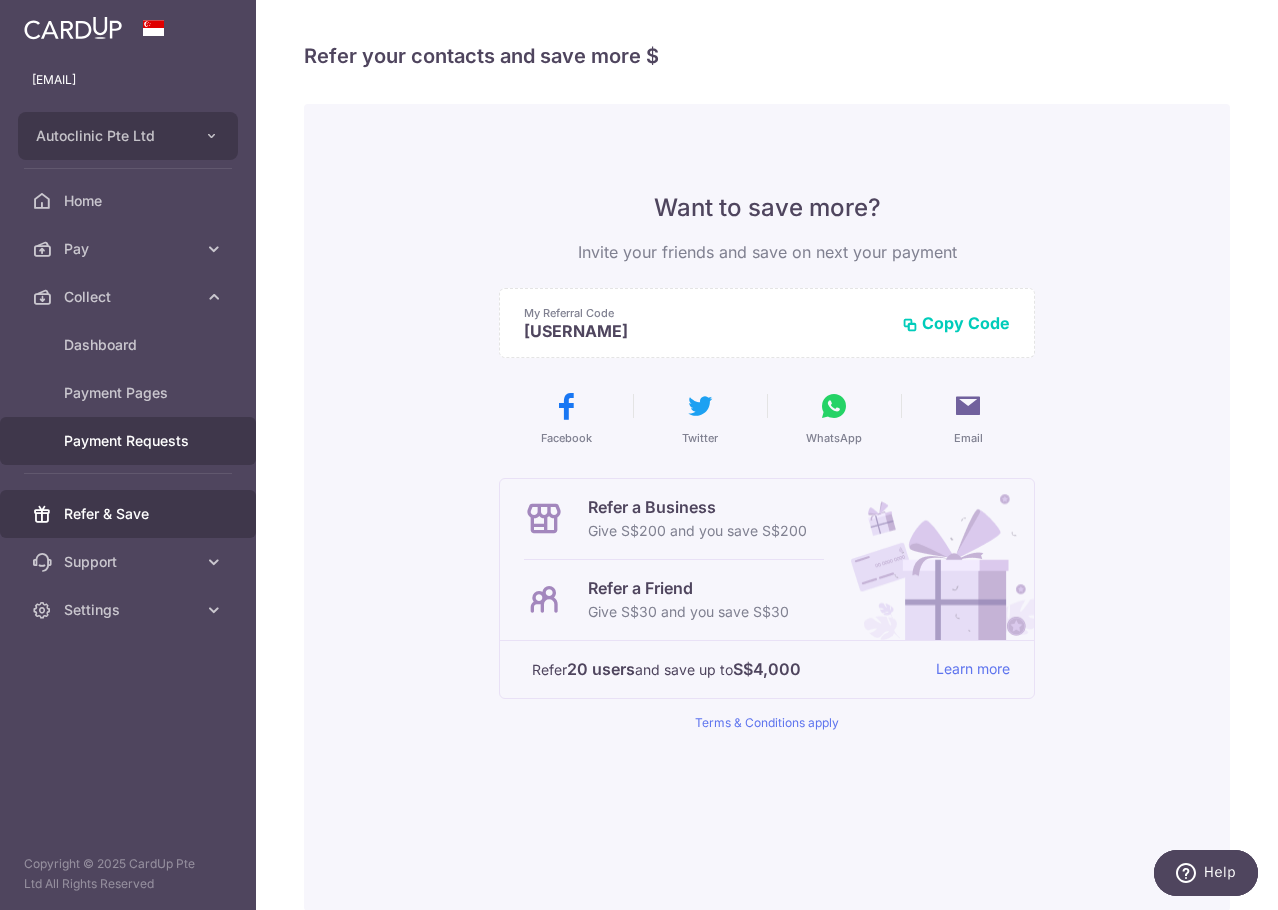 click on "Payment Requests" at bounding box center (130, 441) 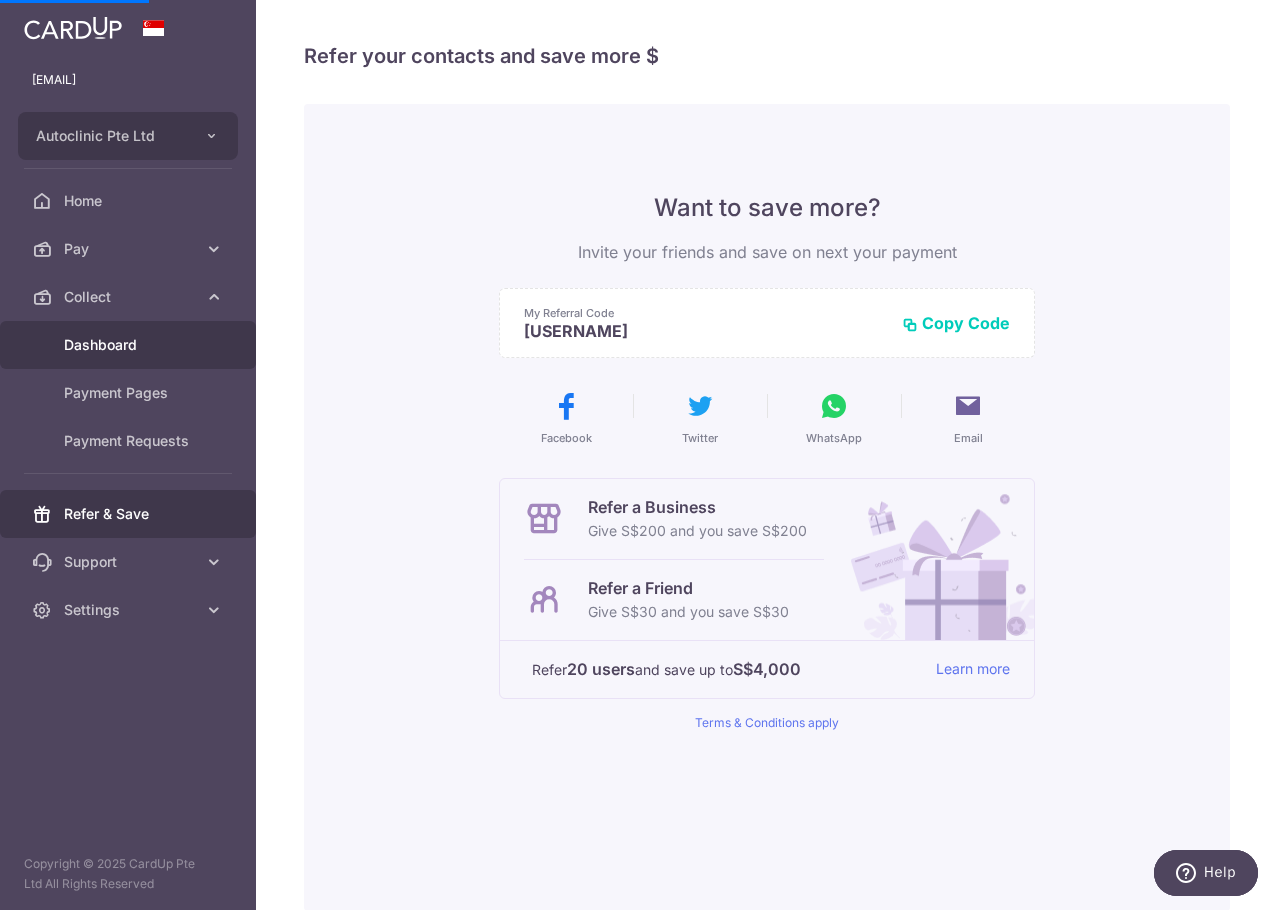 click on "Dashboard" at bounding box center [128, 345] 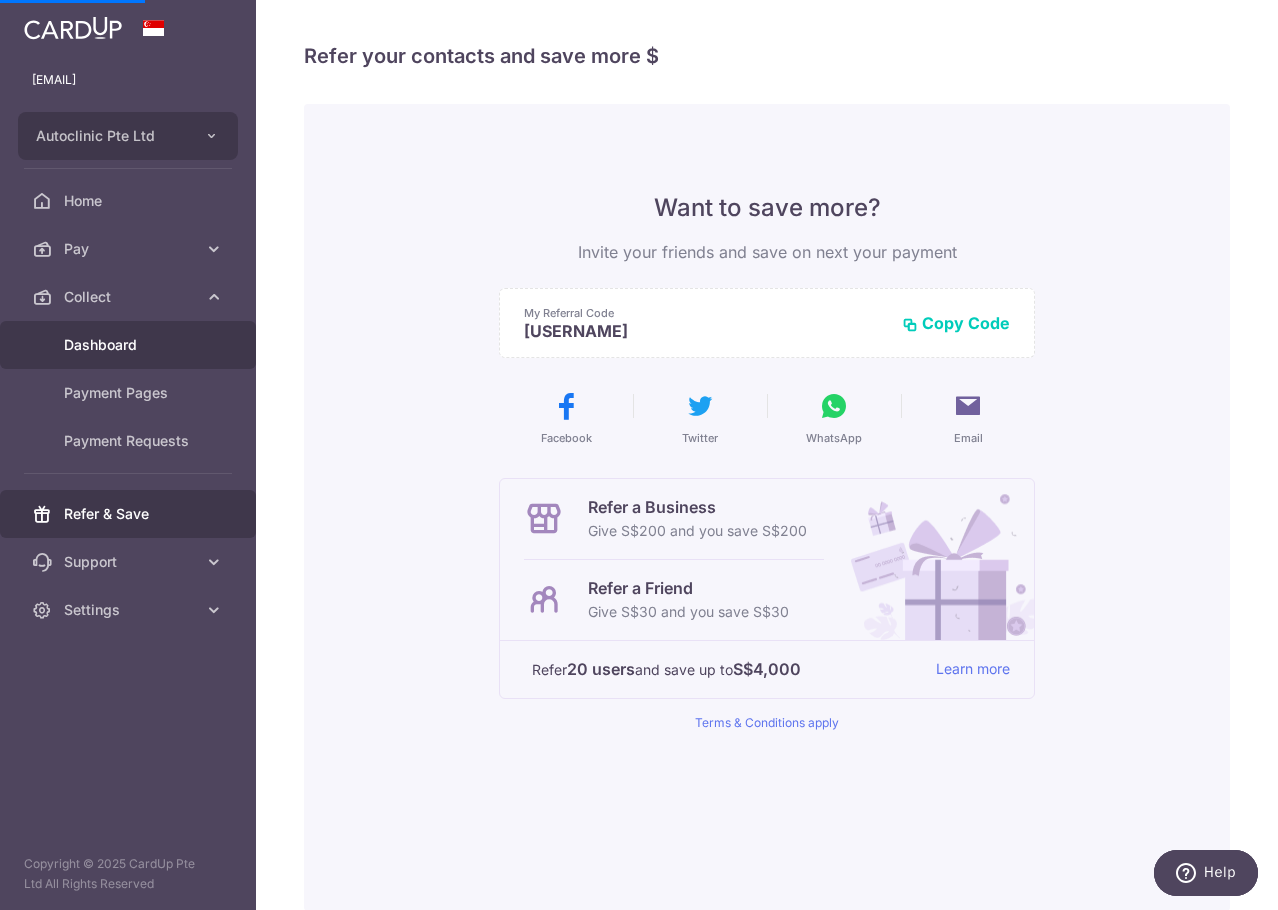 click on "Dashboard" at bounding box center [128, 345] 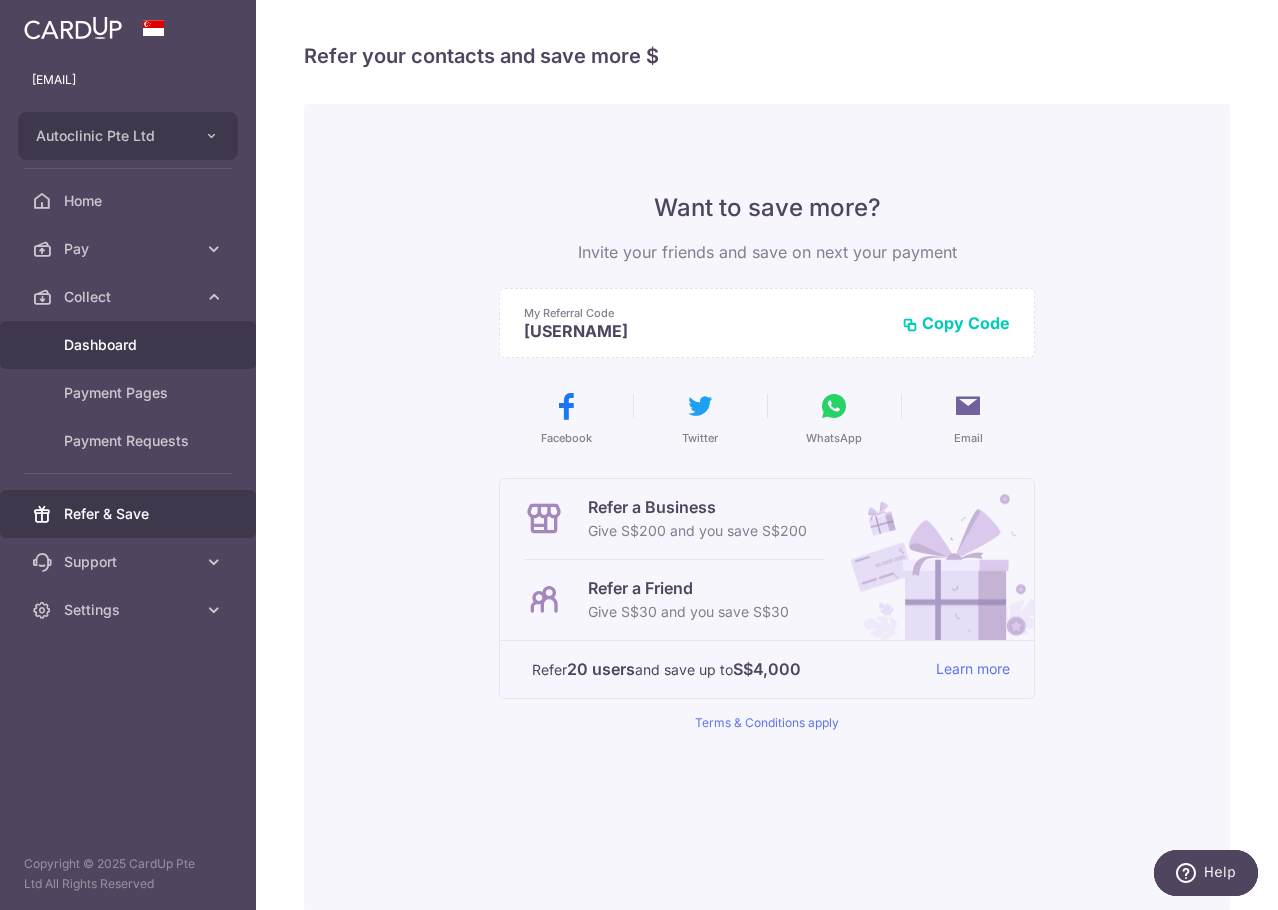 click on "Dashboard" at bounding box center (128, 345) 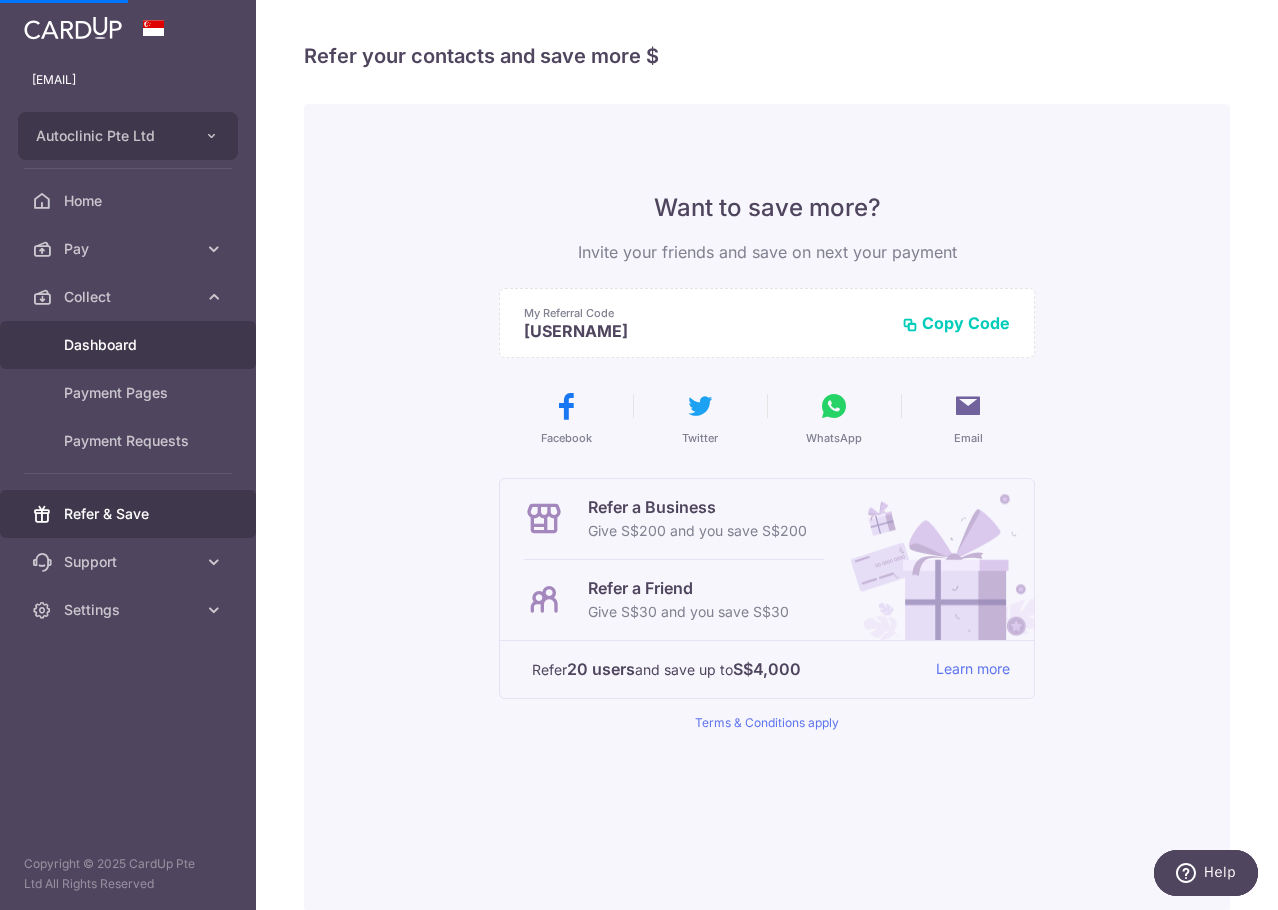click on "Dashboard" at bounding box center [128, 345] 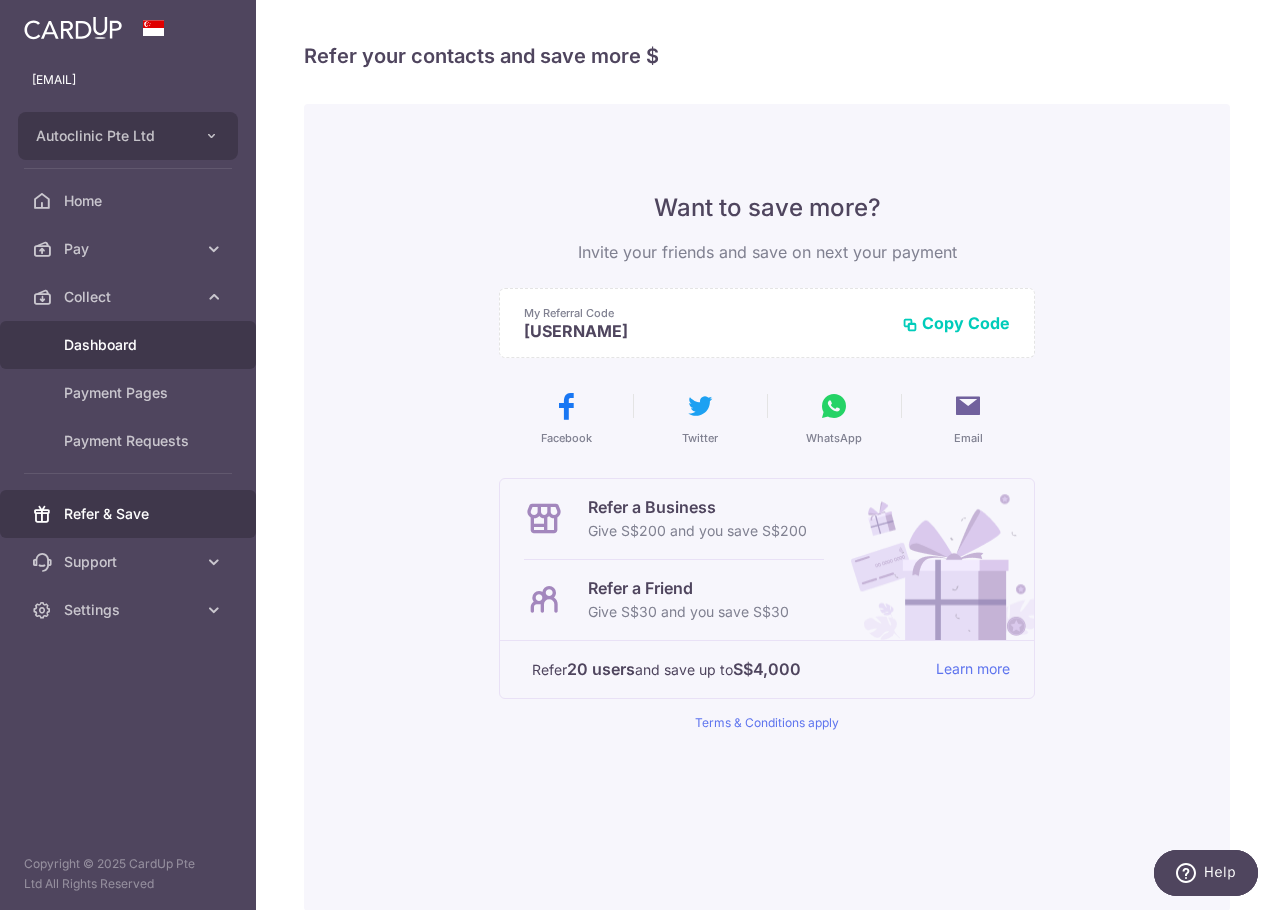 click on "Dashboard" at bounding box center (128, 345) 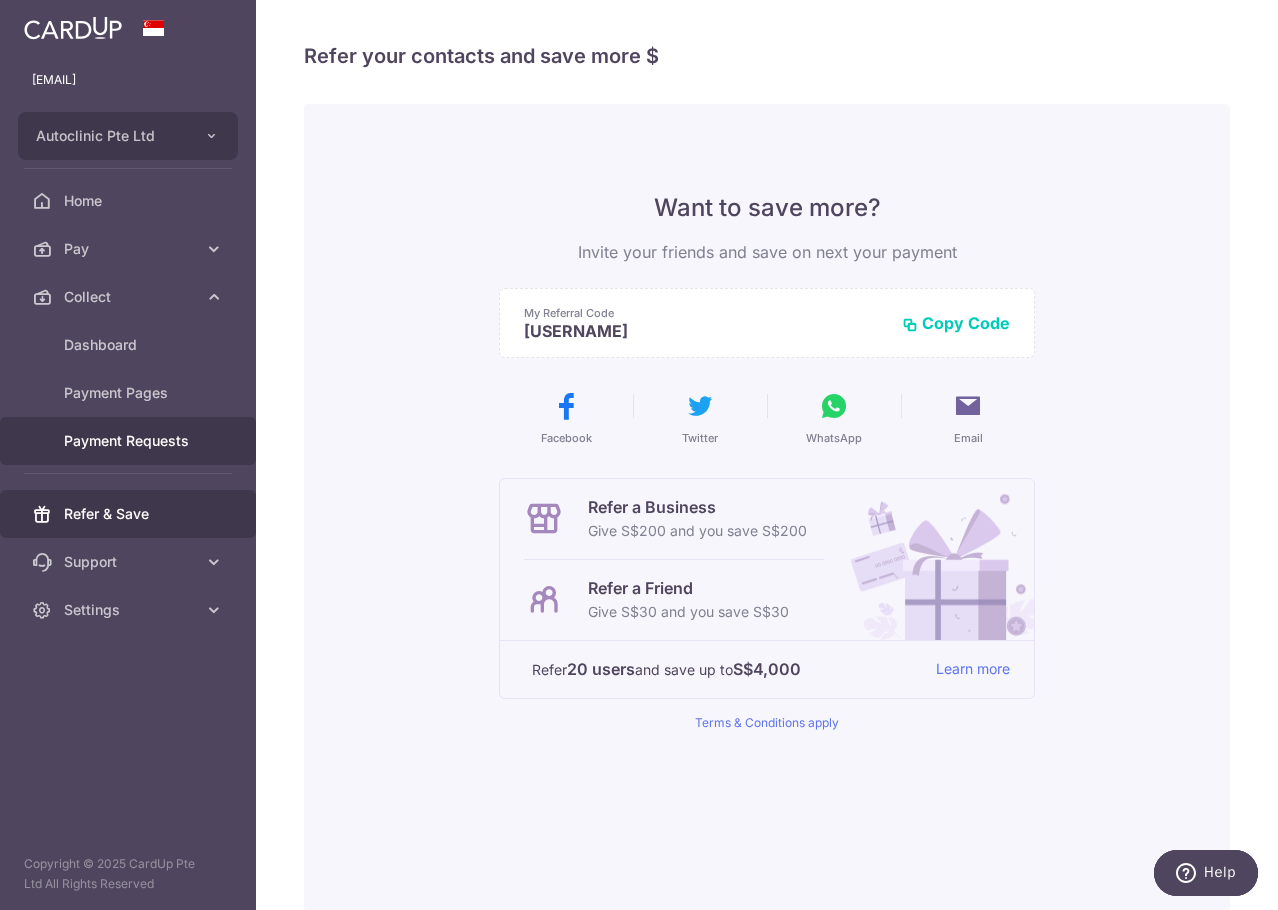 click on "Payment Requests" at bounding box center (128, 441) 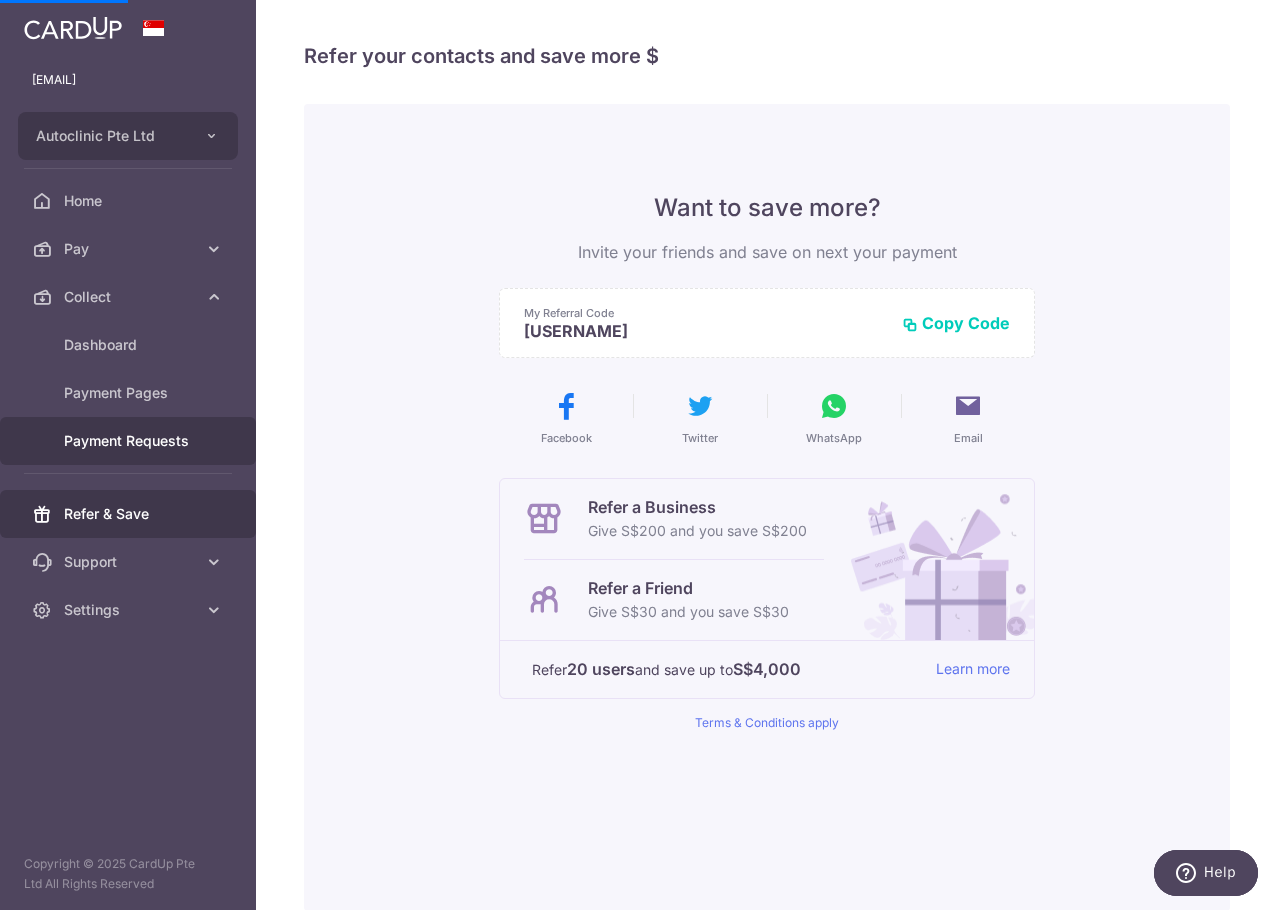 click on "Payment Requests" at bounding box center [130, 441] 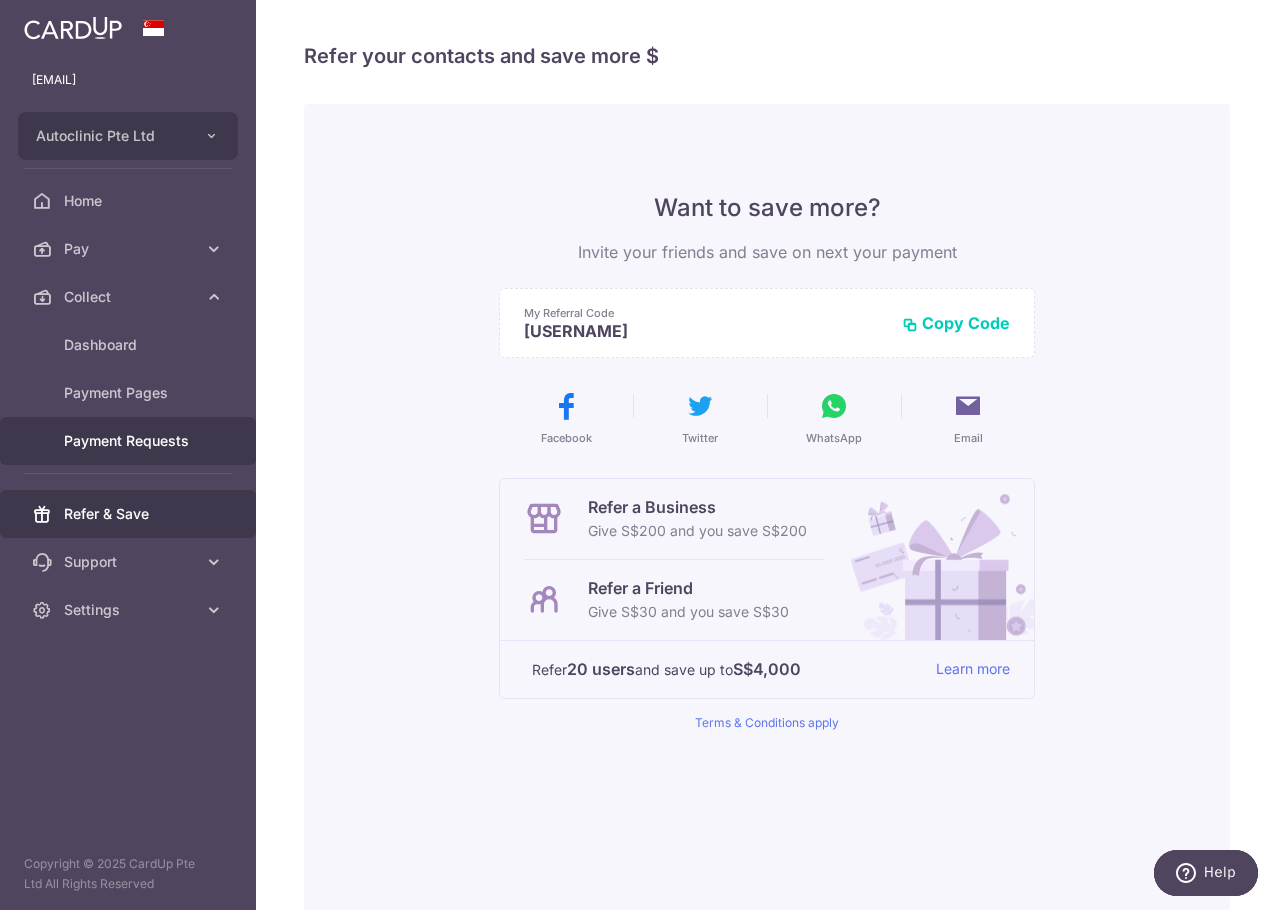 click on "Payment Requests" at bounding box center [130, 441] 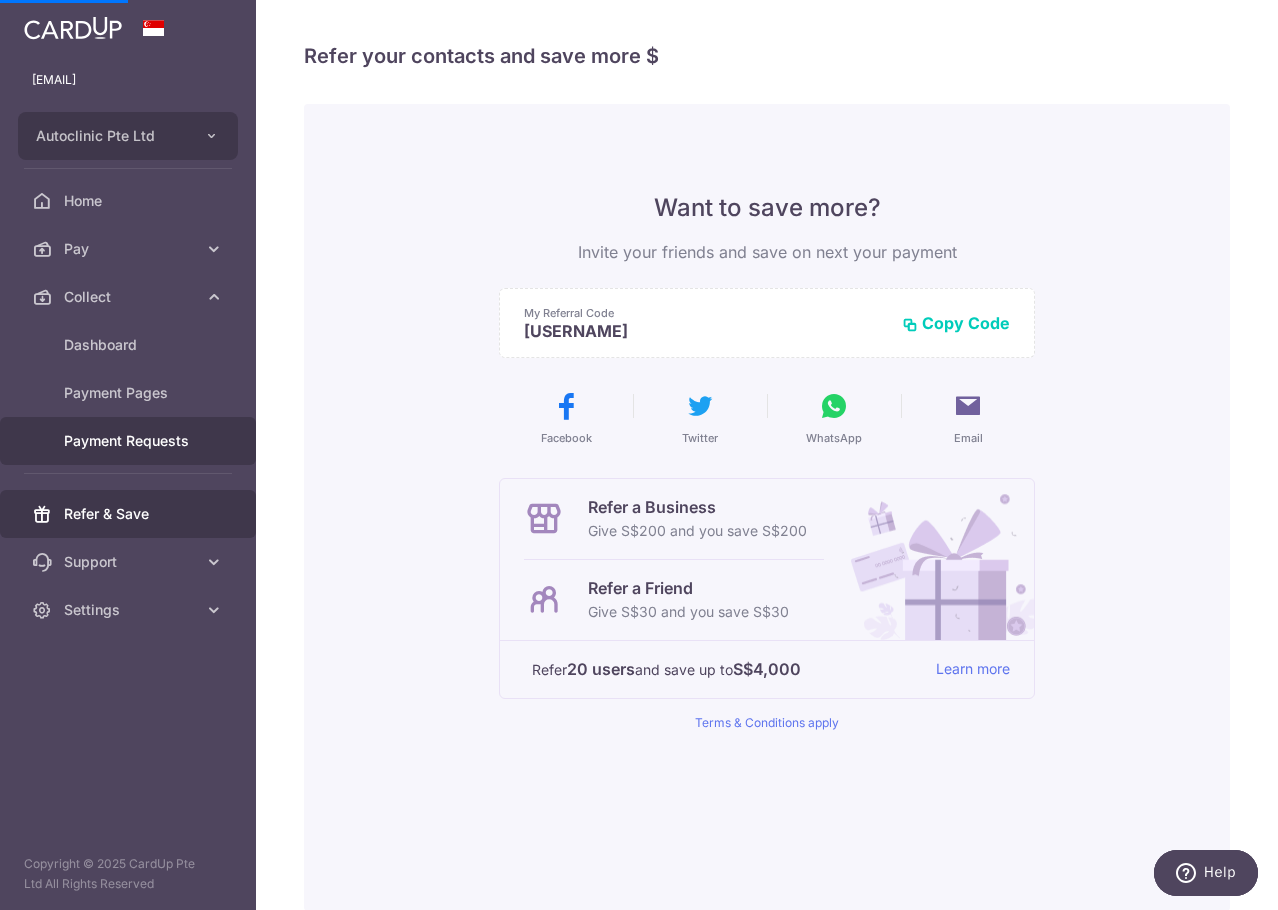 click on "Payment Requests" at bounding box center [130, 441] 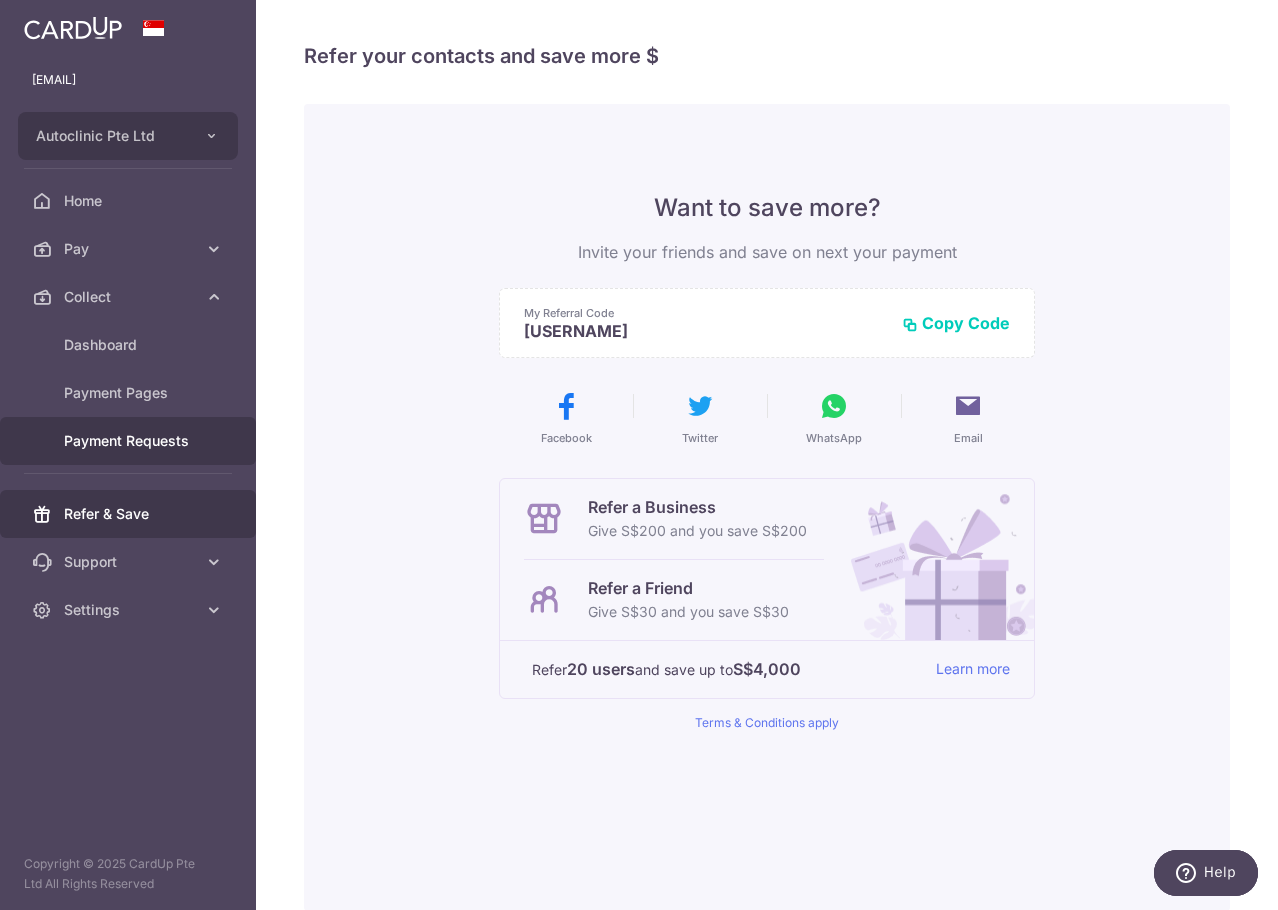 click on "Payment Requests" at bounding box center [130, 441] 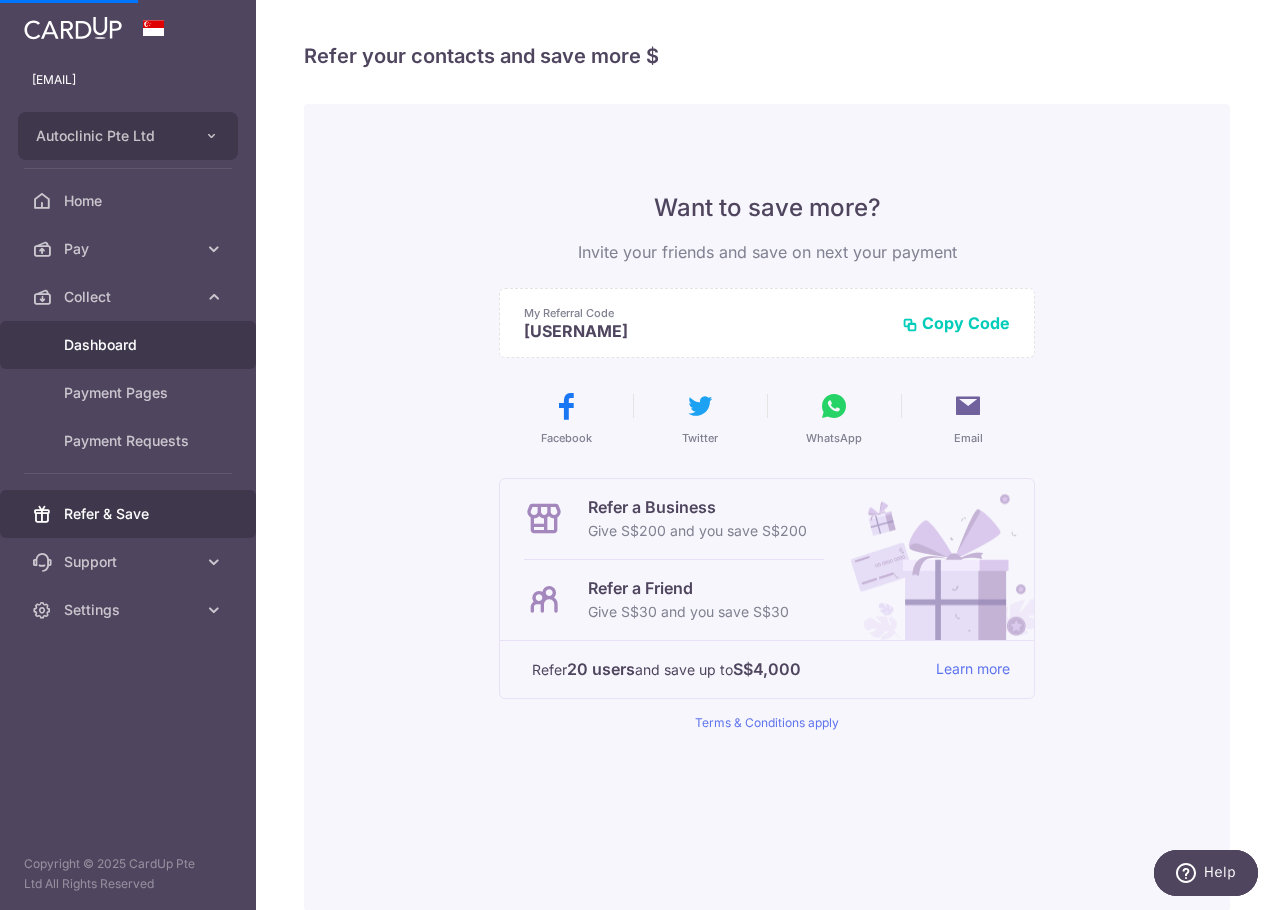 click on "Dashboard" at bounding box center [128, 345] 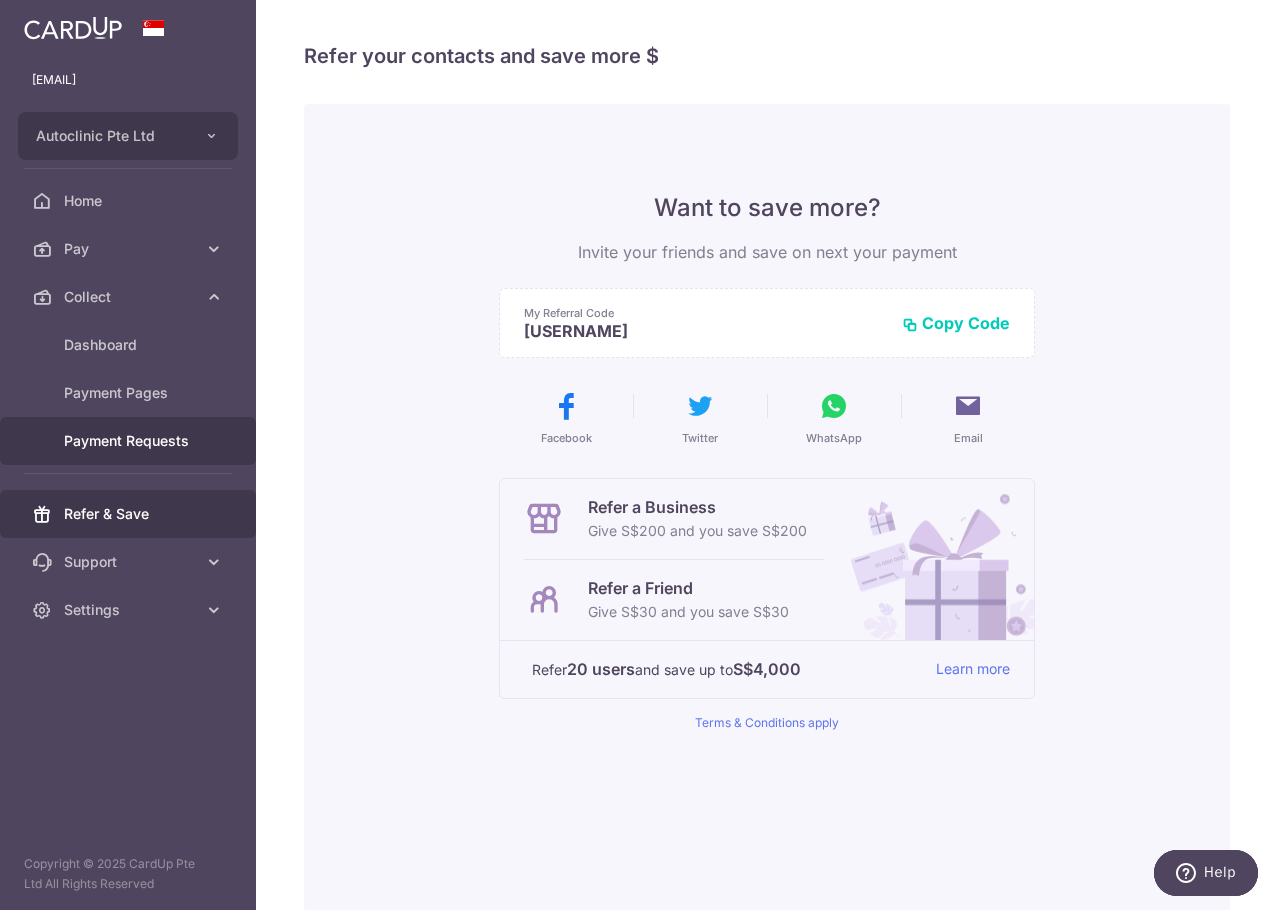 click on "Payment Requests" at bounding box center (128, 441) 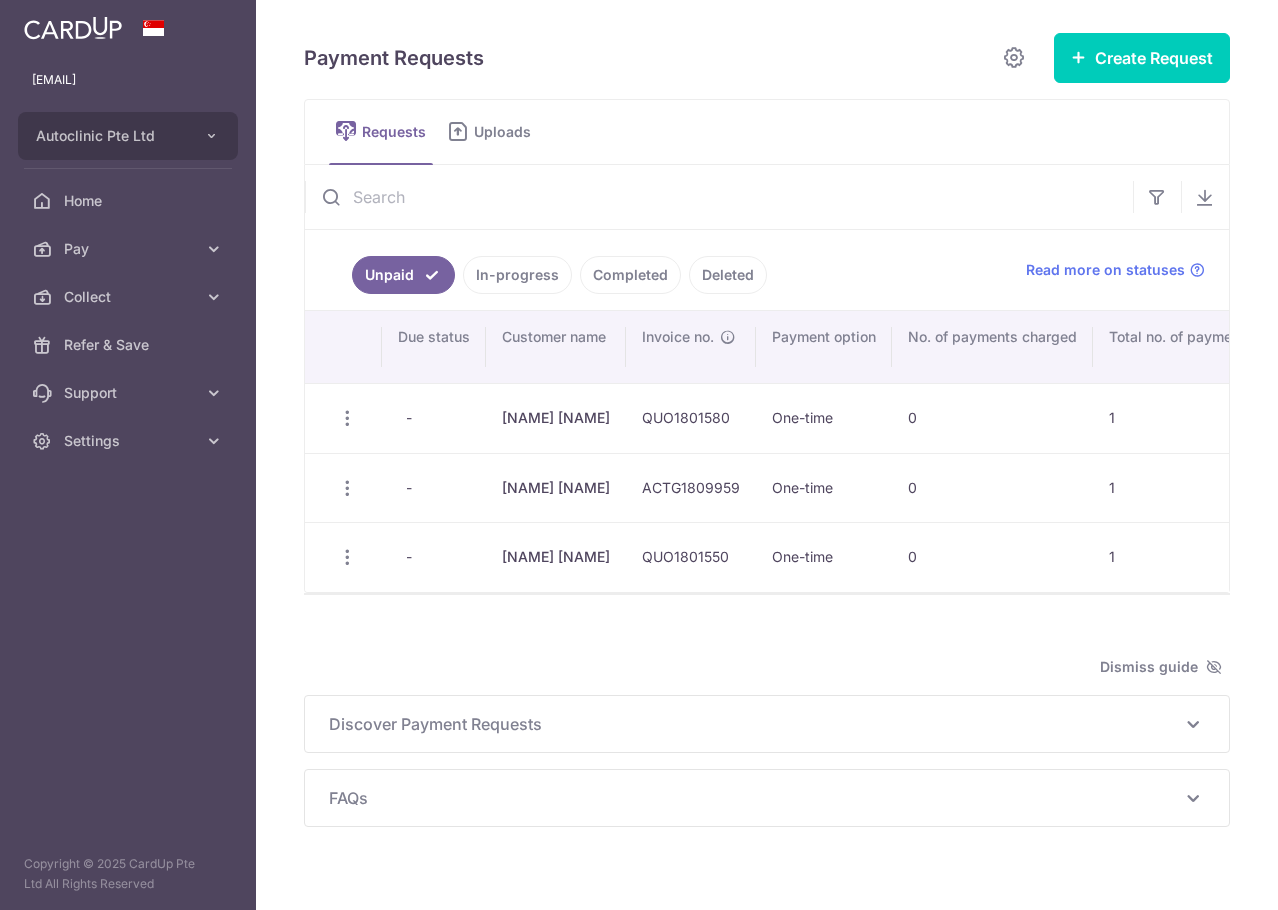 scroll, scrollTop: 0, scrollLeft: 0, axis: both 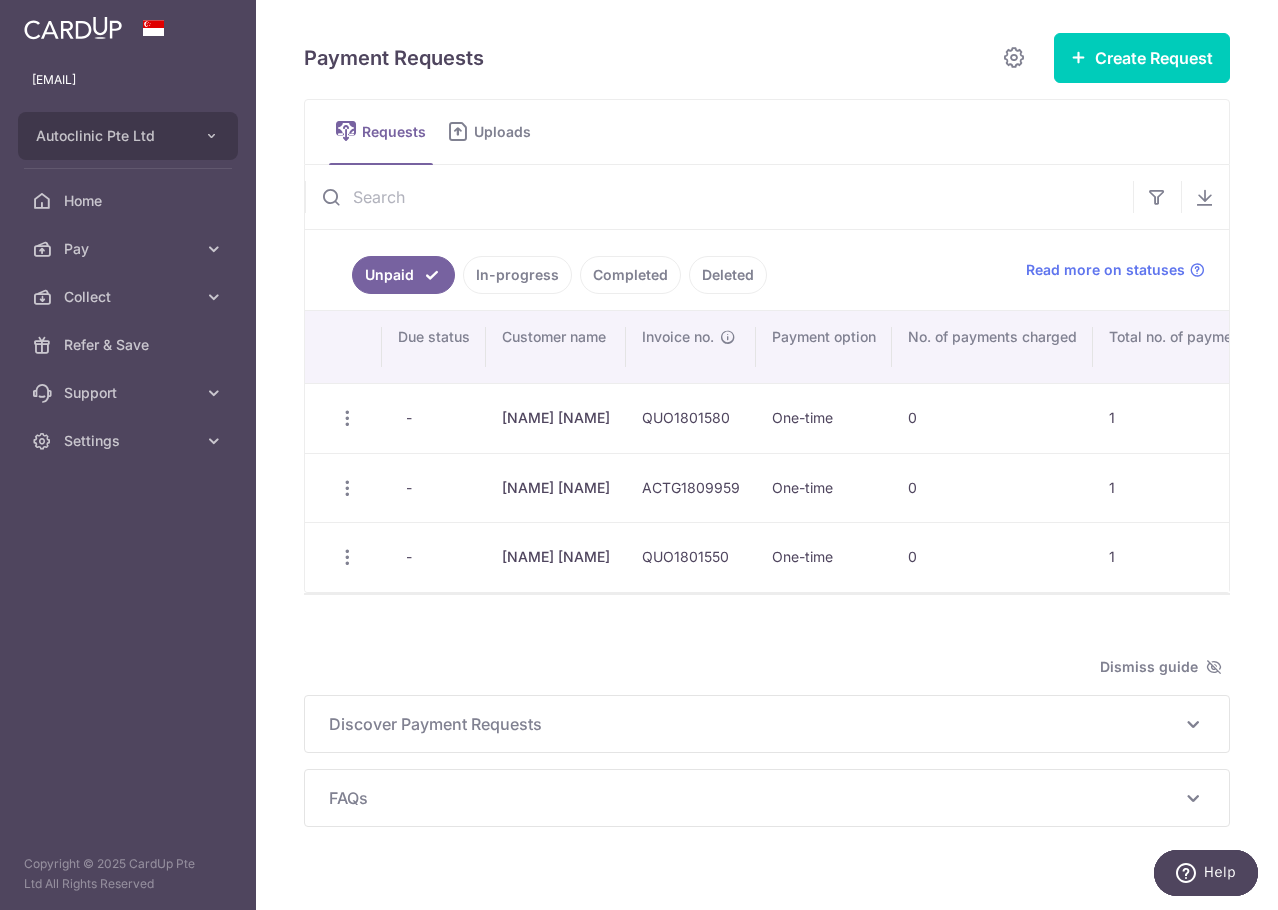 click on "Payment Requests
Create Request
Single Request
Multiple Requests
Requests
Uploads
Unpaid" at bounding box center (767, 429) 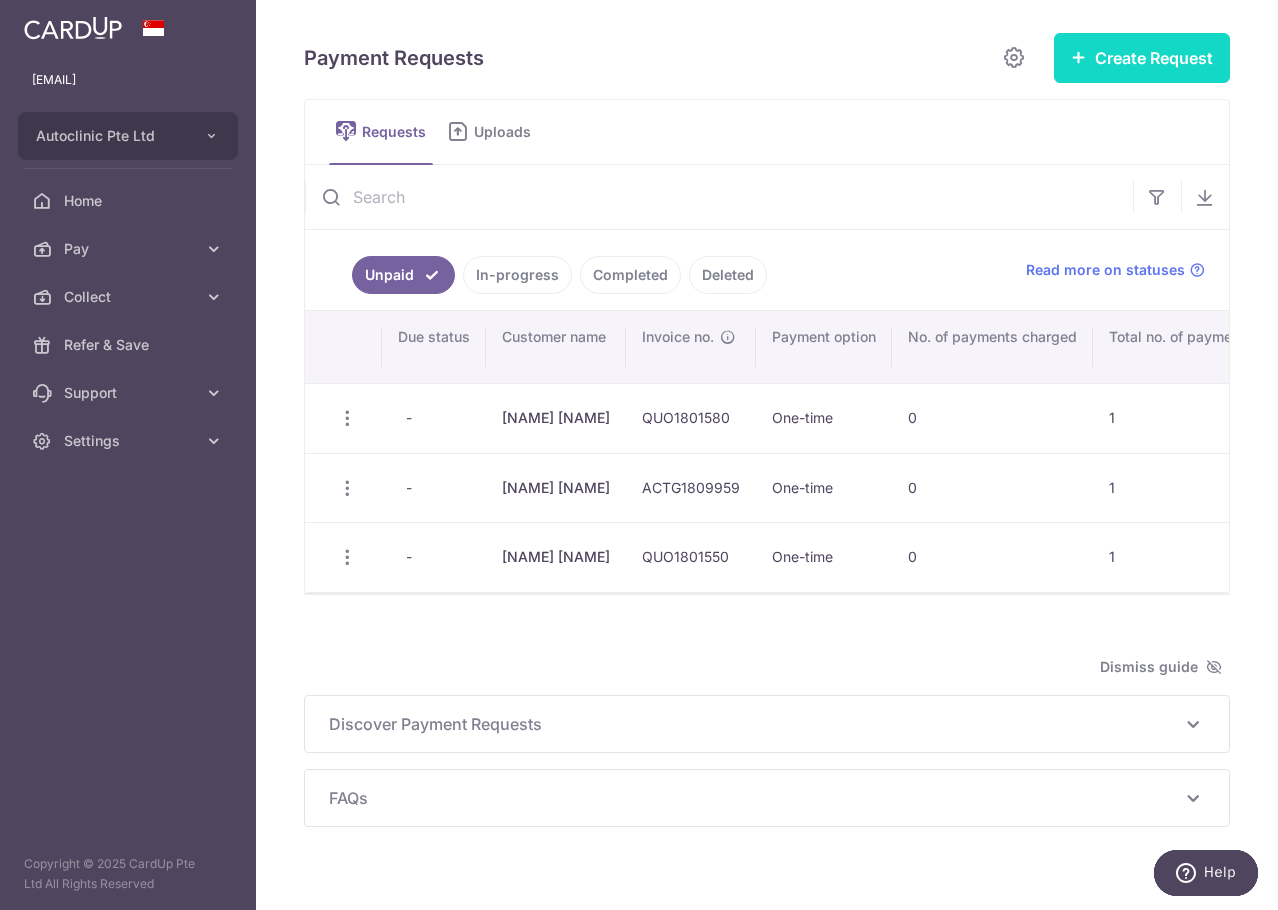 click on "Create Request" at bounding box center [1142, 58] 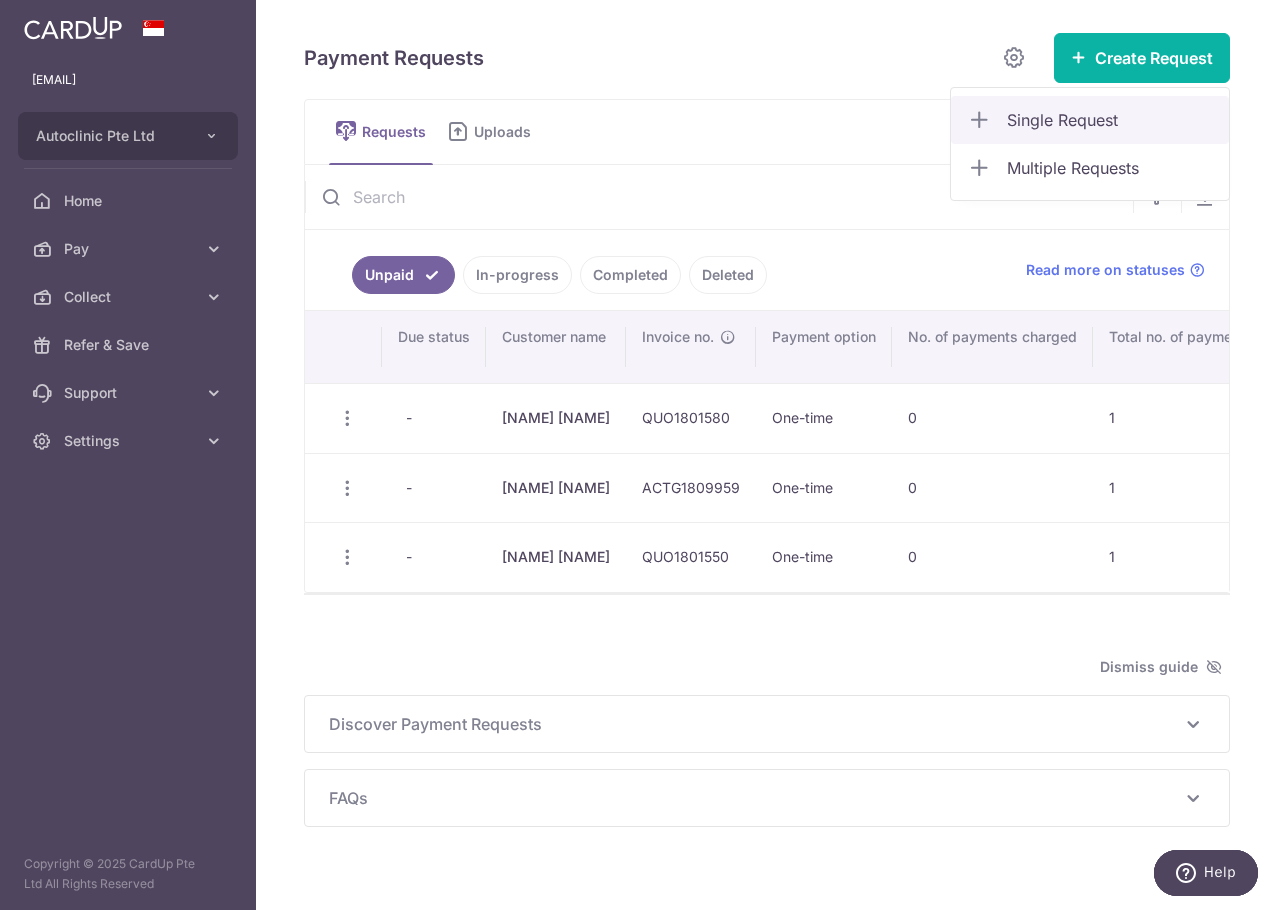 click on "Single Request" at bounding box center [1110, 120] 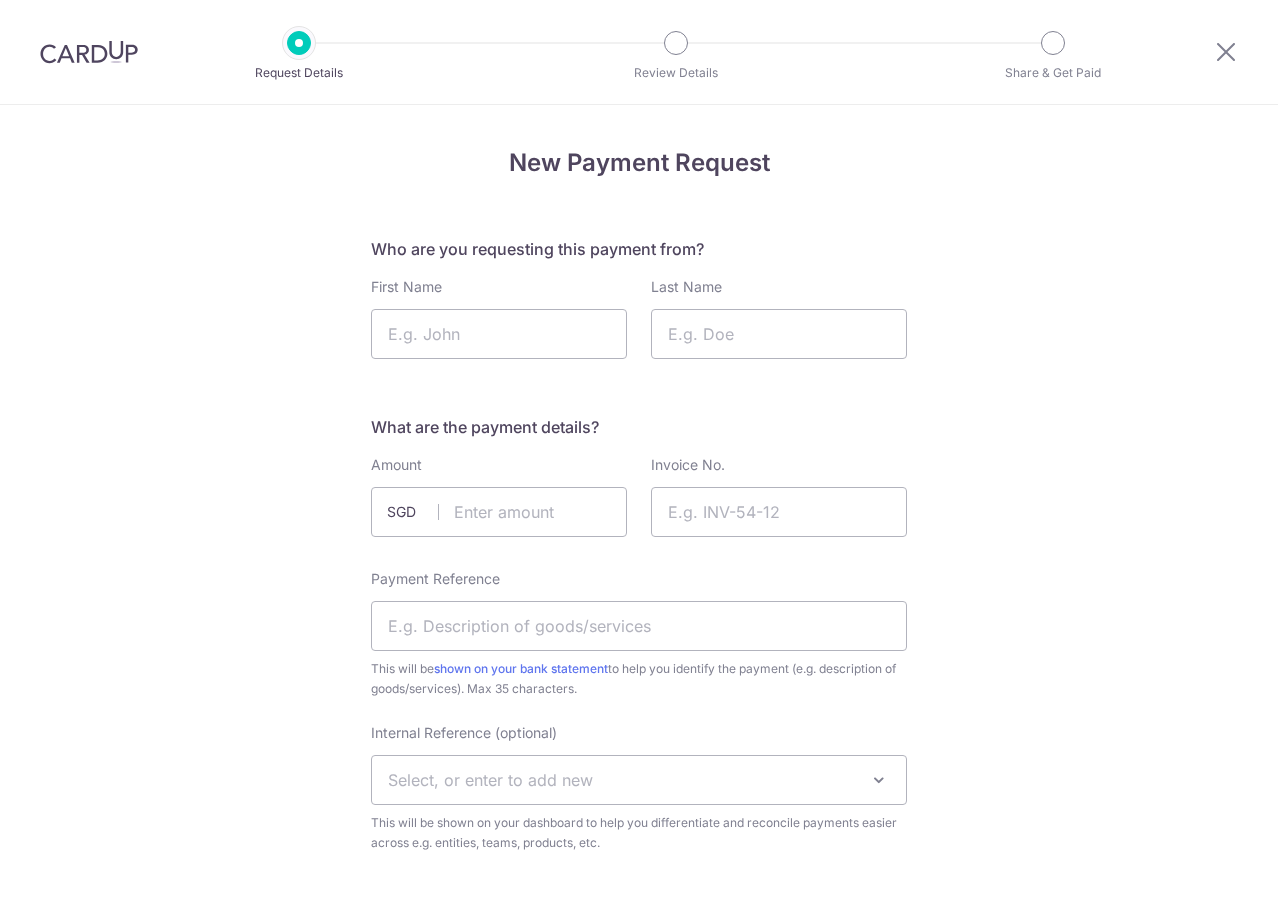 scroll, scrollTop: 0, scrollLeft: 0, axis: both 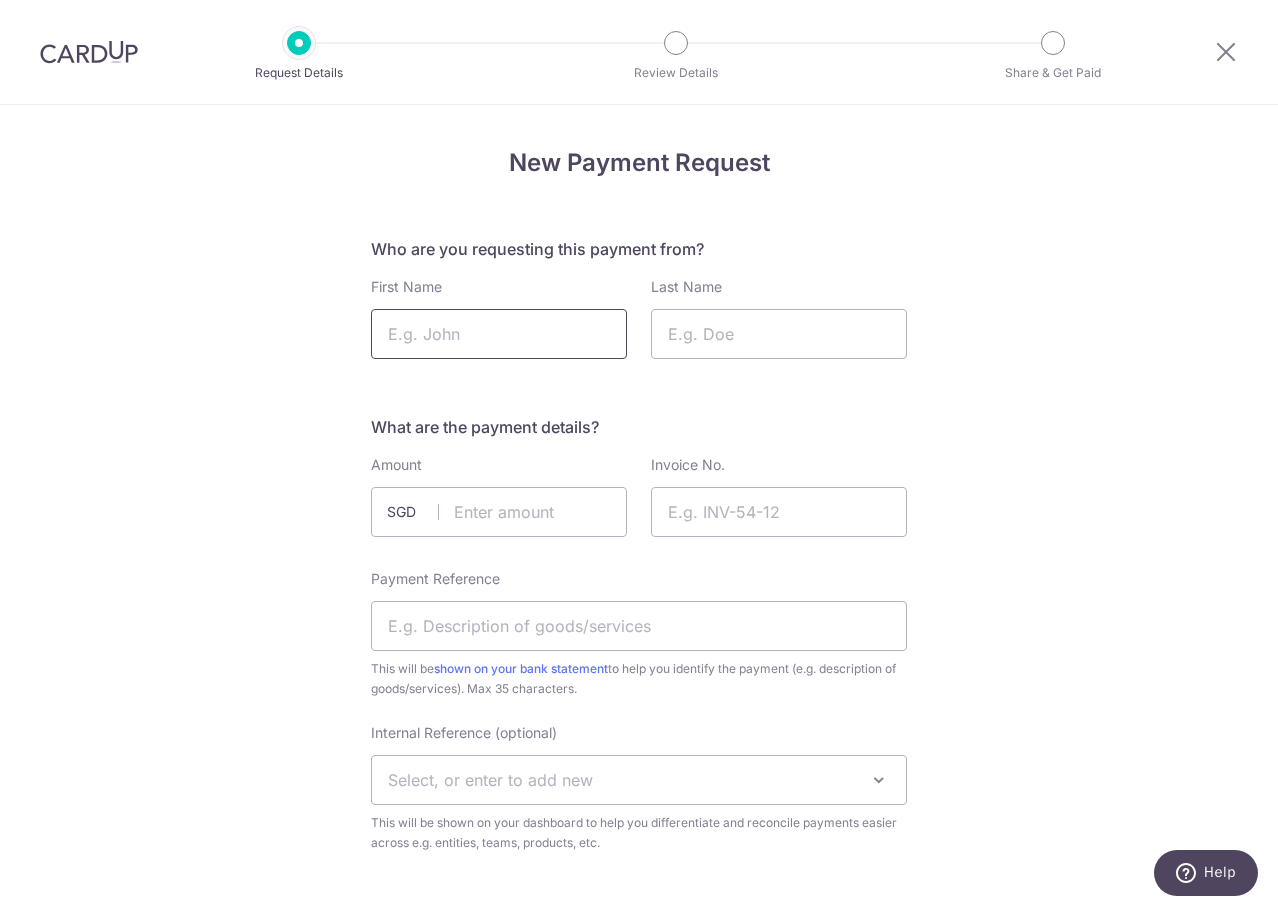 click on "First Name" at bounding box center (499, 334) 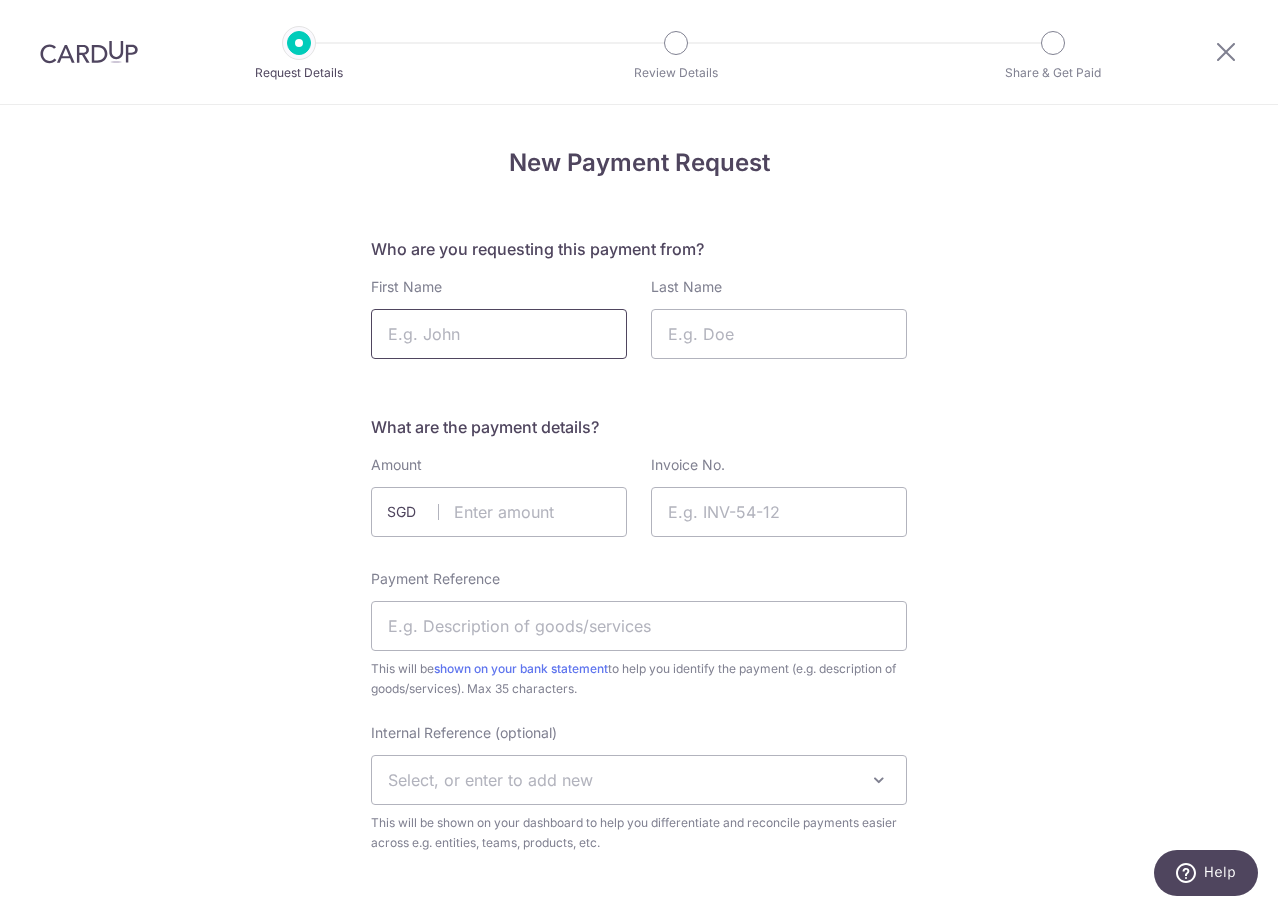 type on "L" 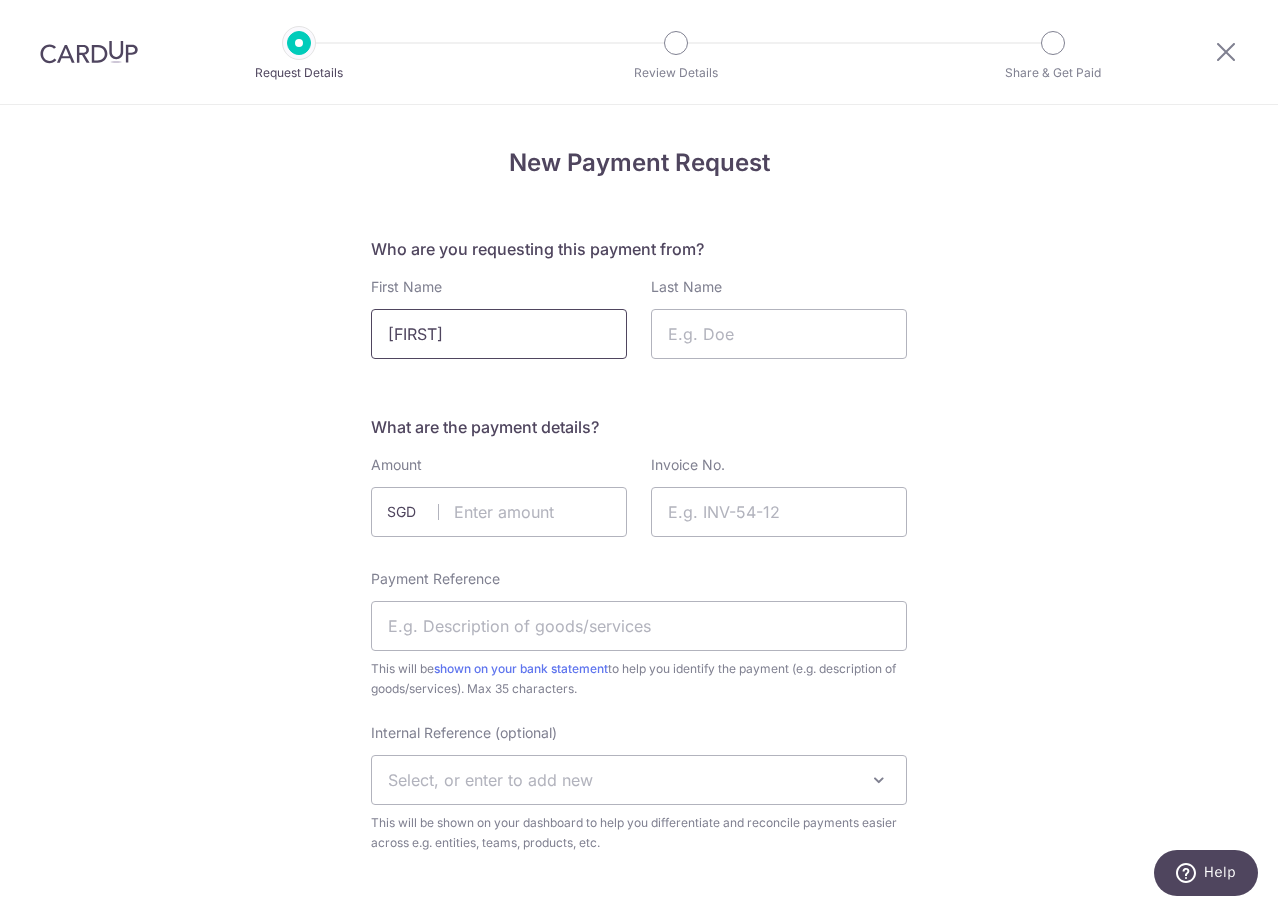 type on "Malcolm" 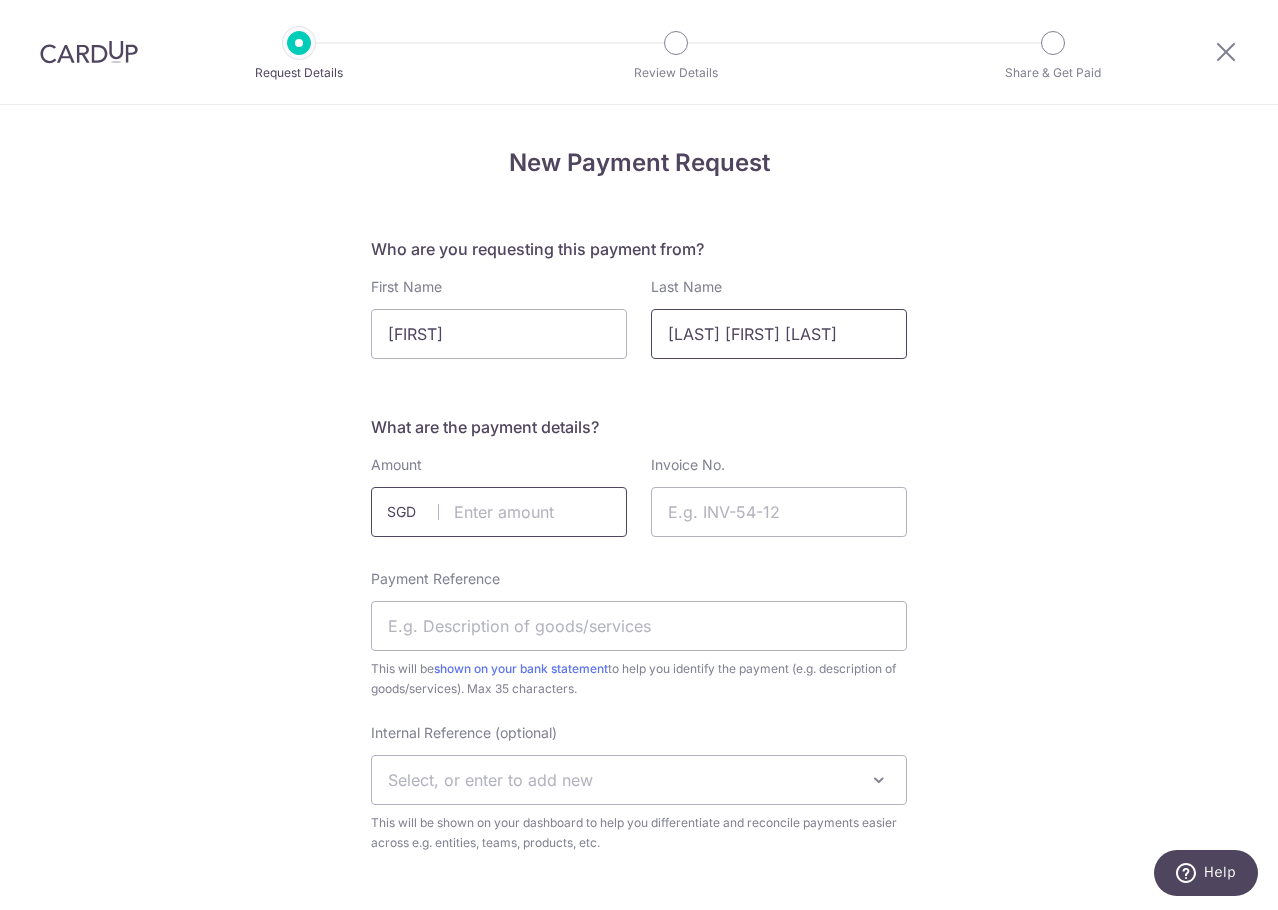 type on "Leong Kwok Yew" 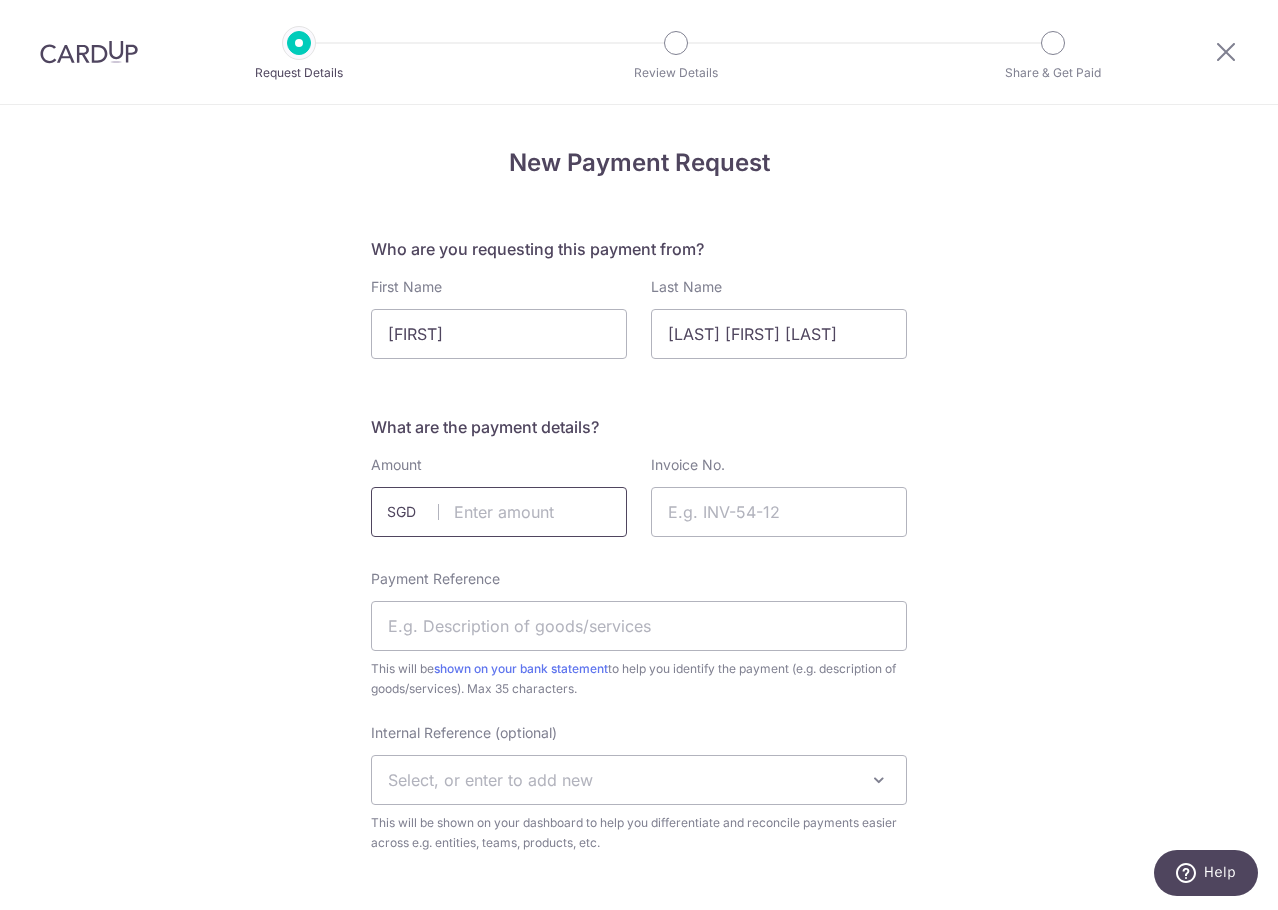 click at bounding box center (499, 512) 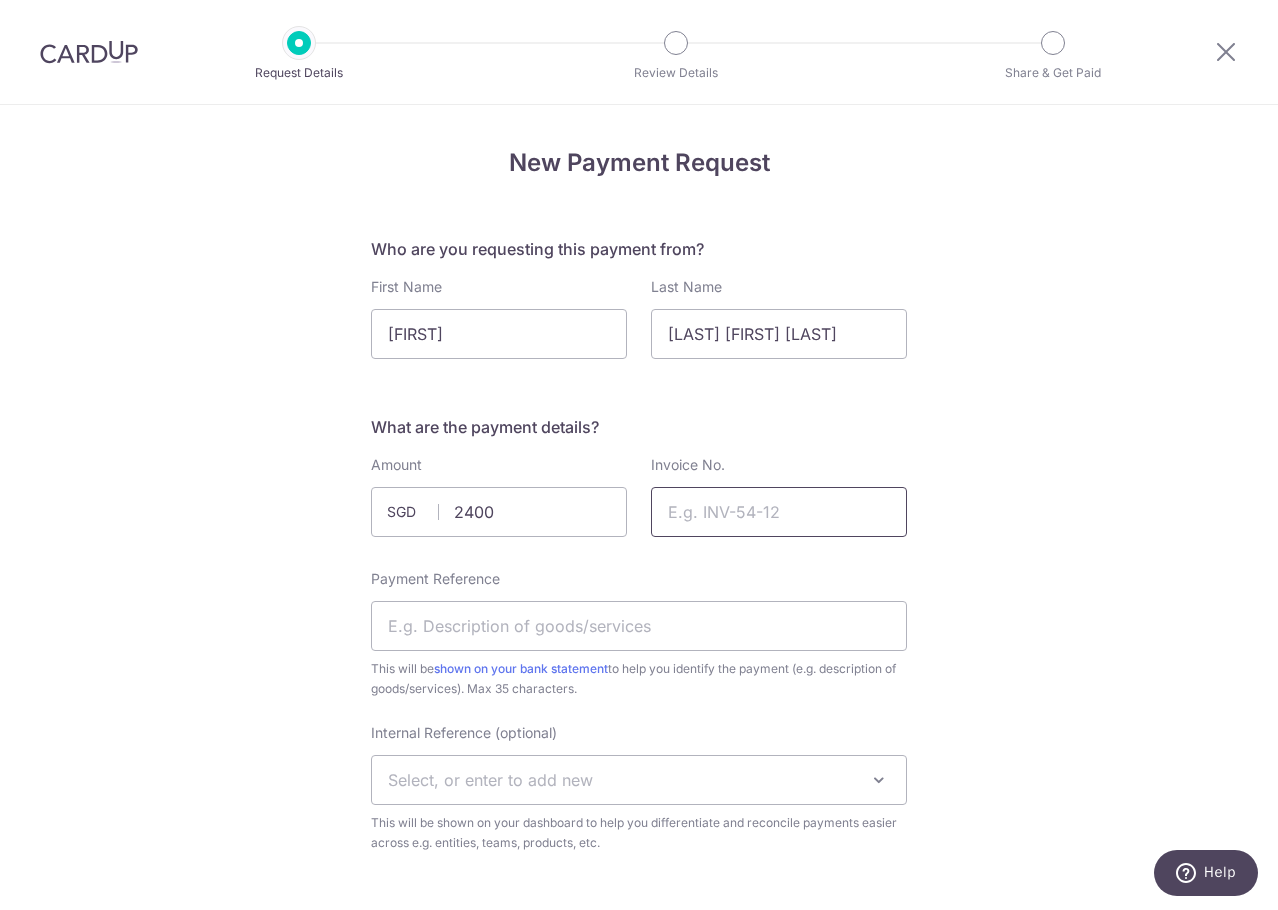type on "2400.00" 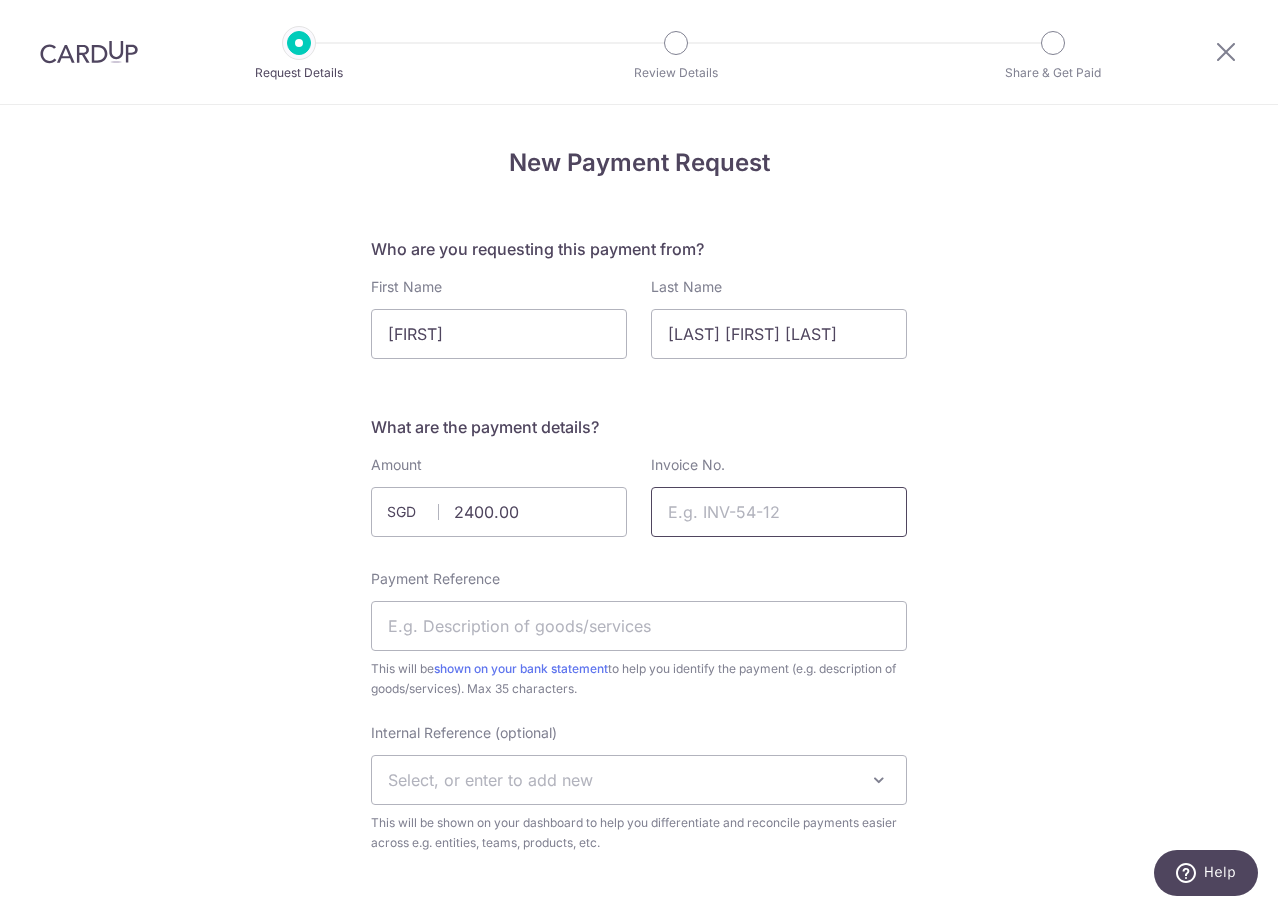 click on "Invoice No." at bounding box center [779, 512] 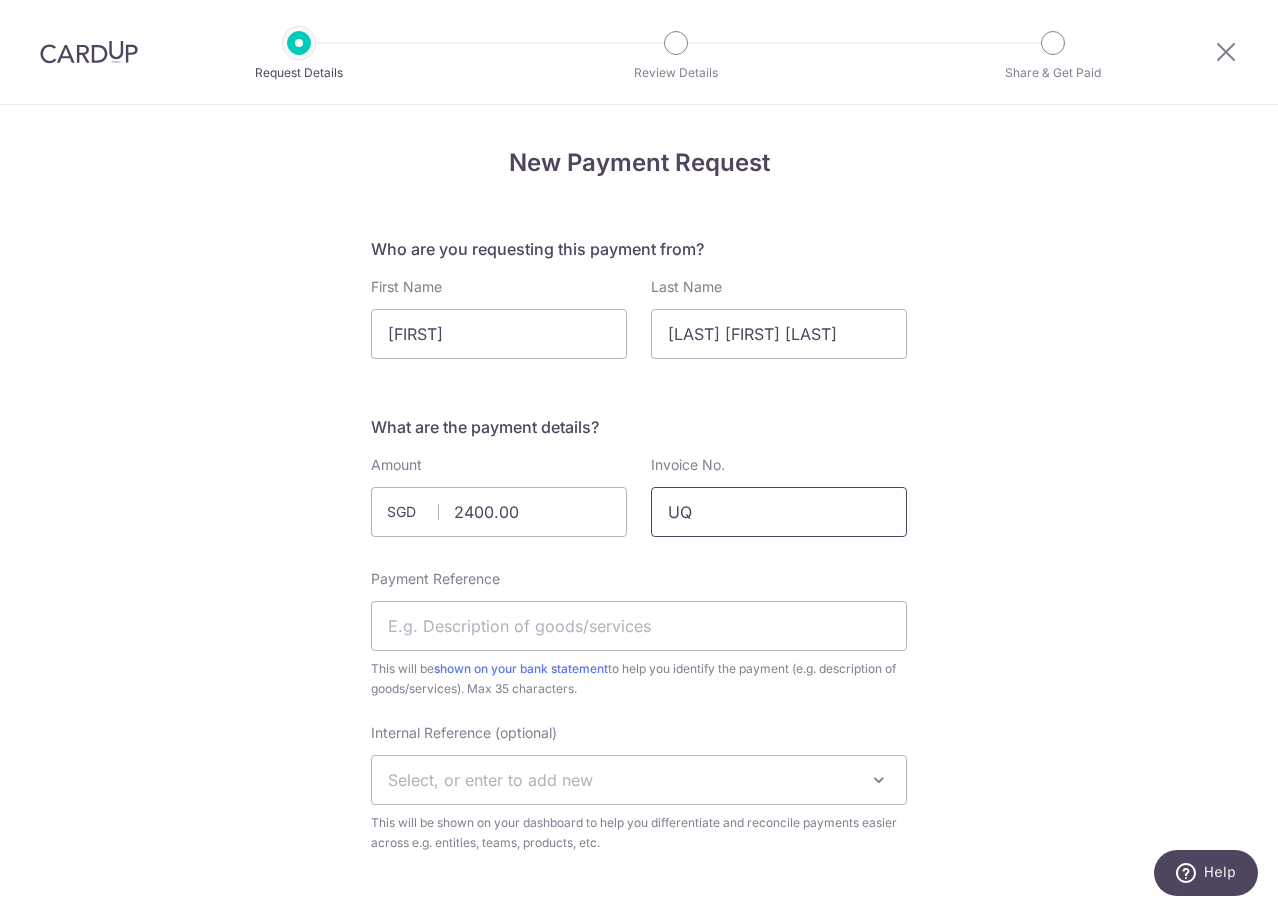 type on "U" 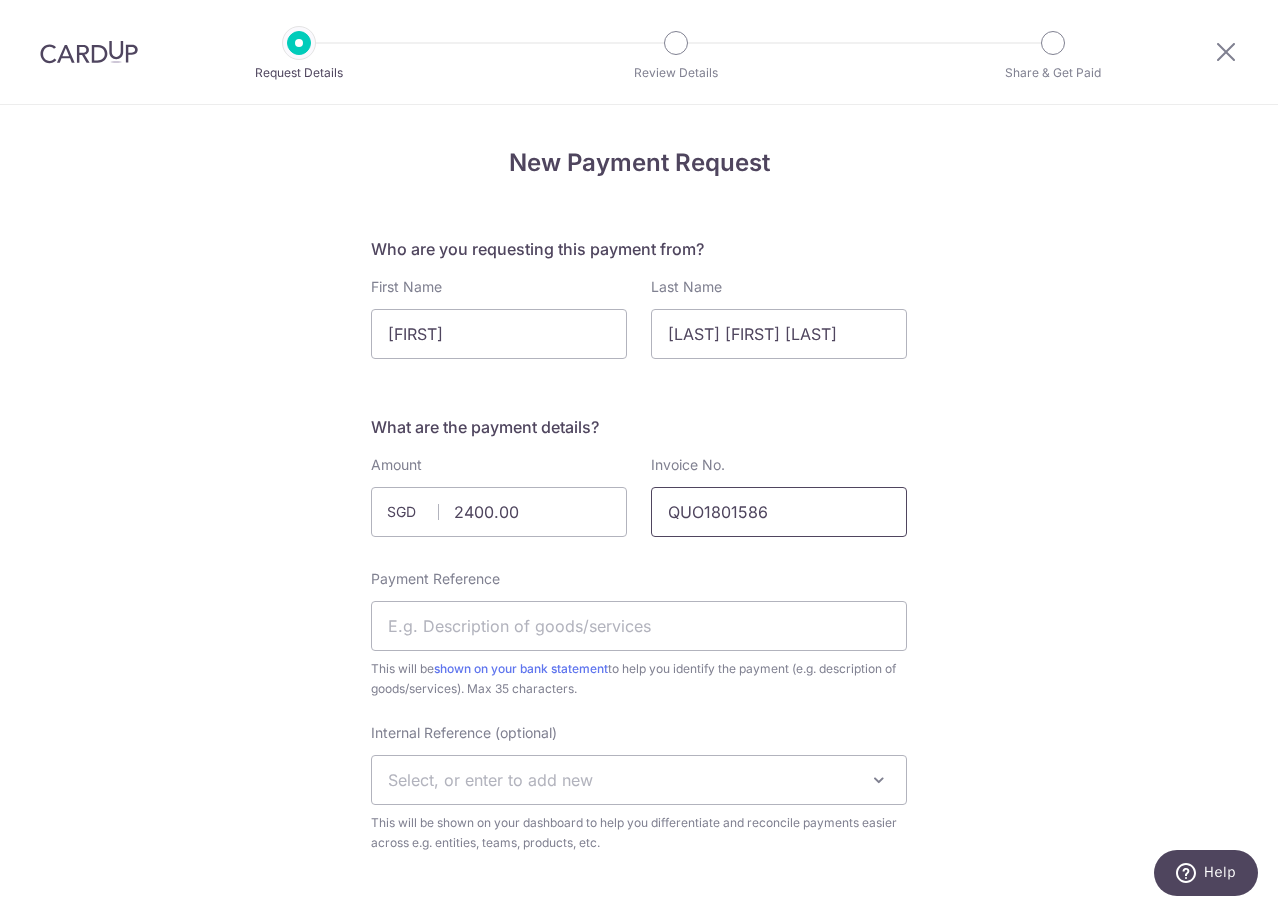 type on "QUO1801586" 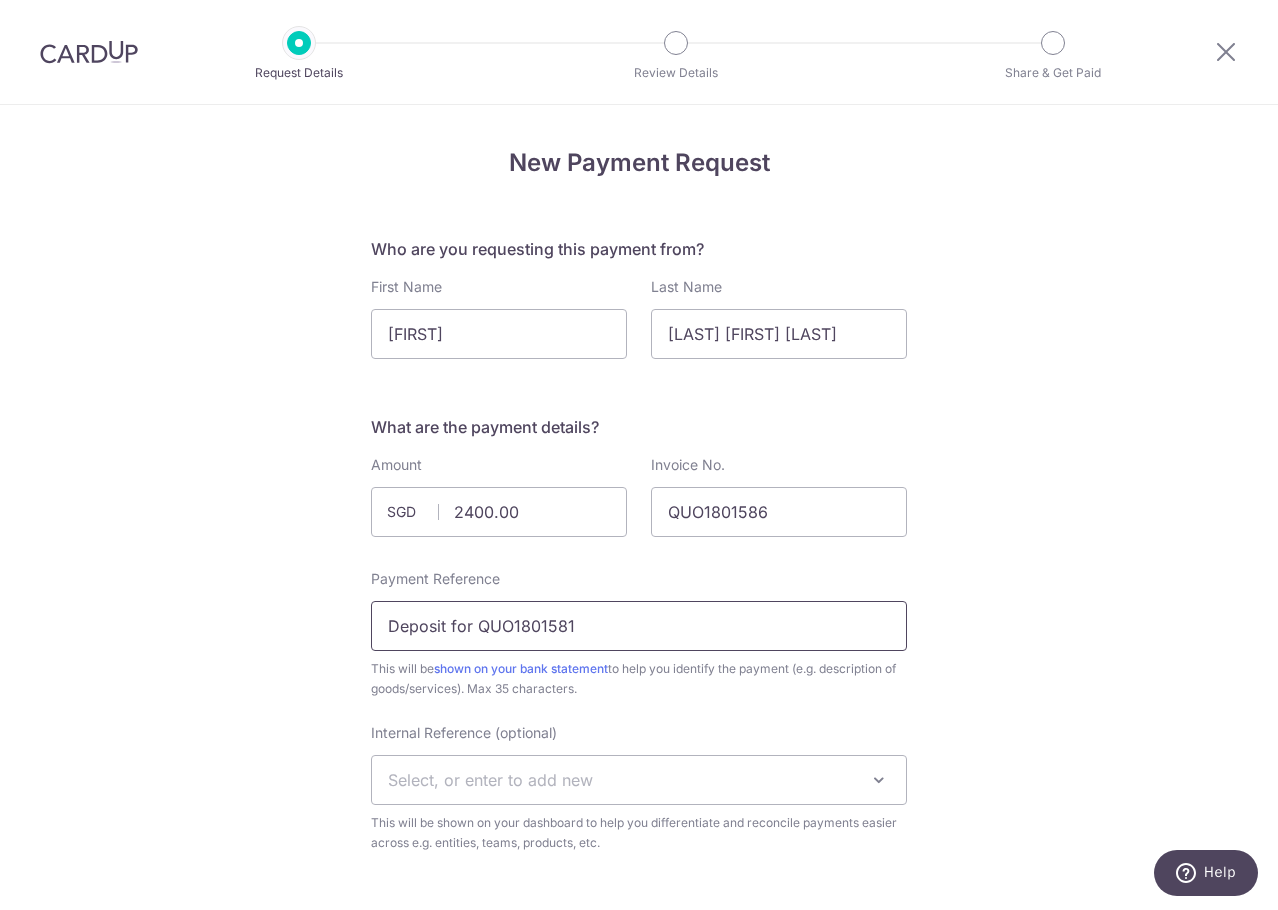drag, startPoint x: 578, startPoint y: 629, endPoint x: 604, endPoint y: 629, distance: 26 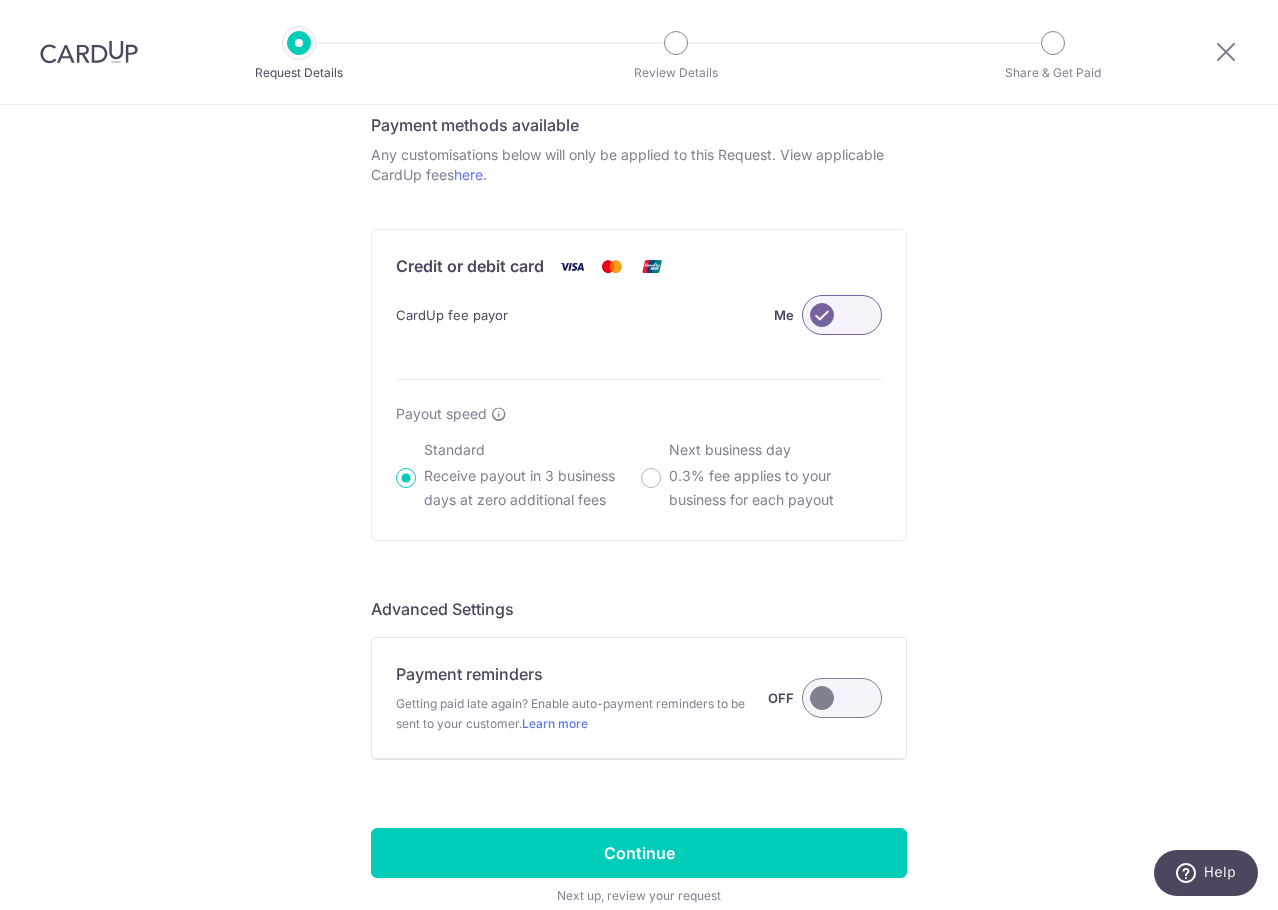 scroll, scrollTop: 1196, scrollLeft: 0, axis: vertical 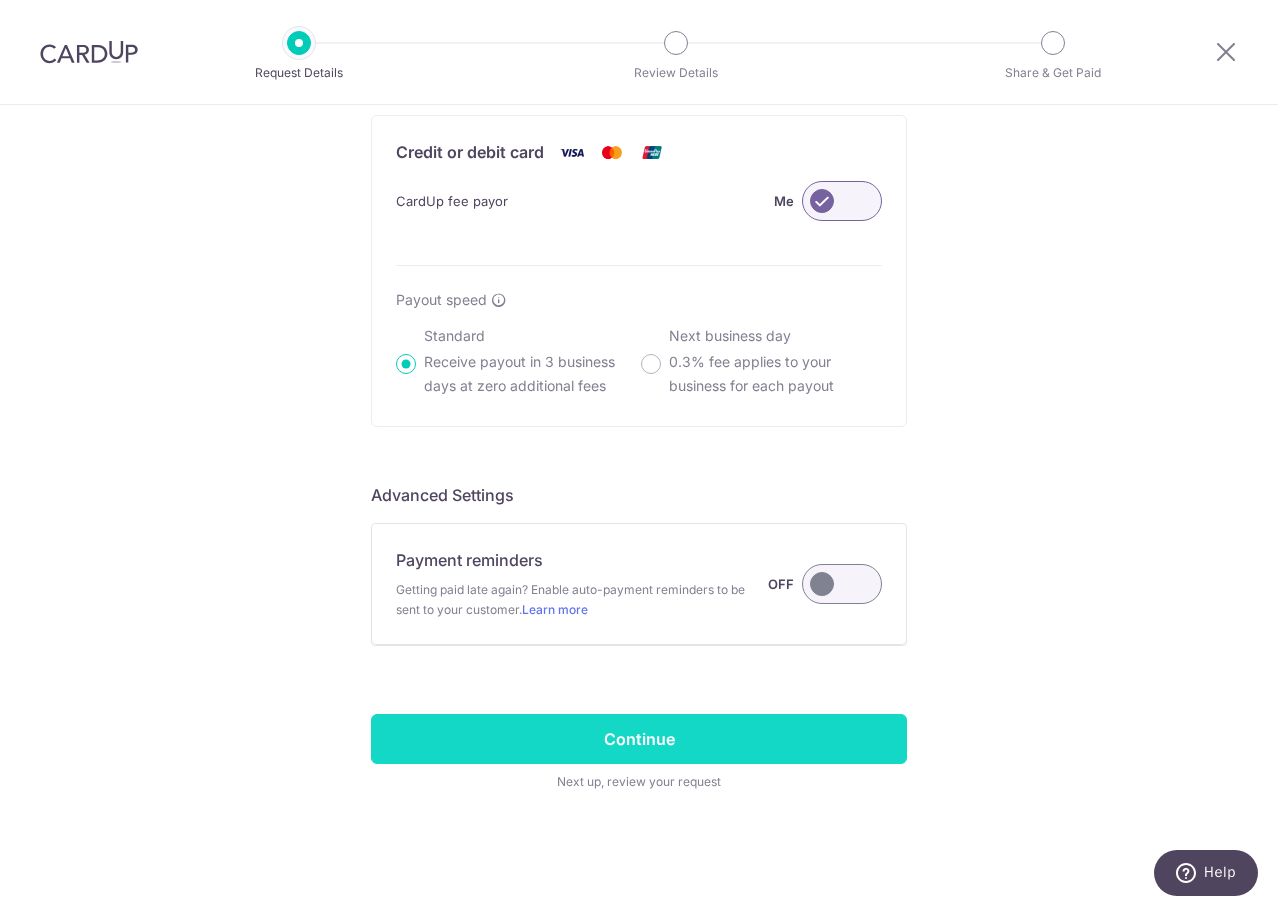 type on "Deposit for QUO1801586" 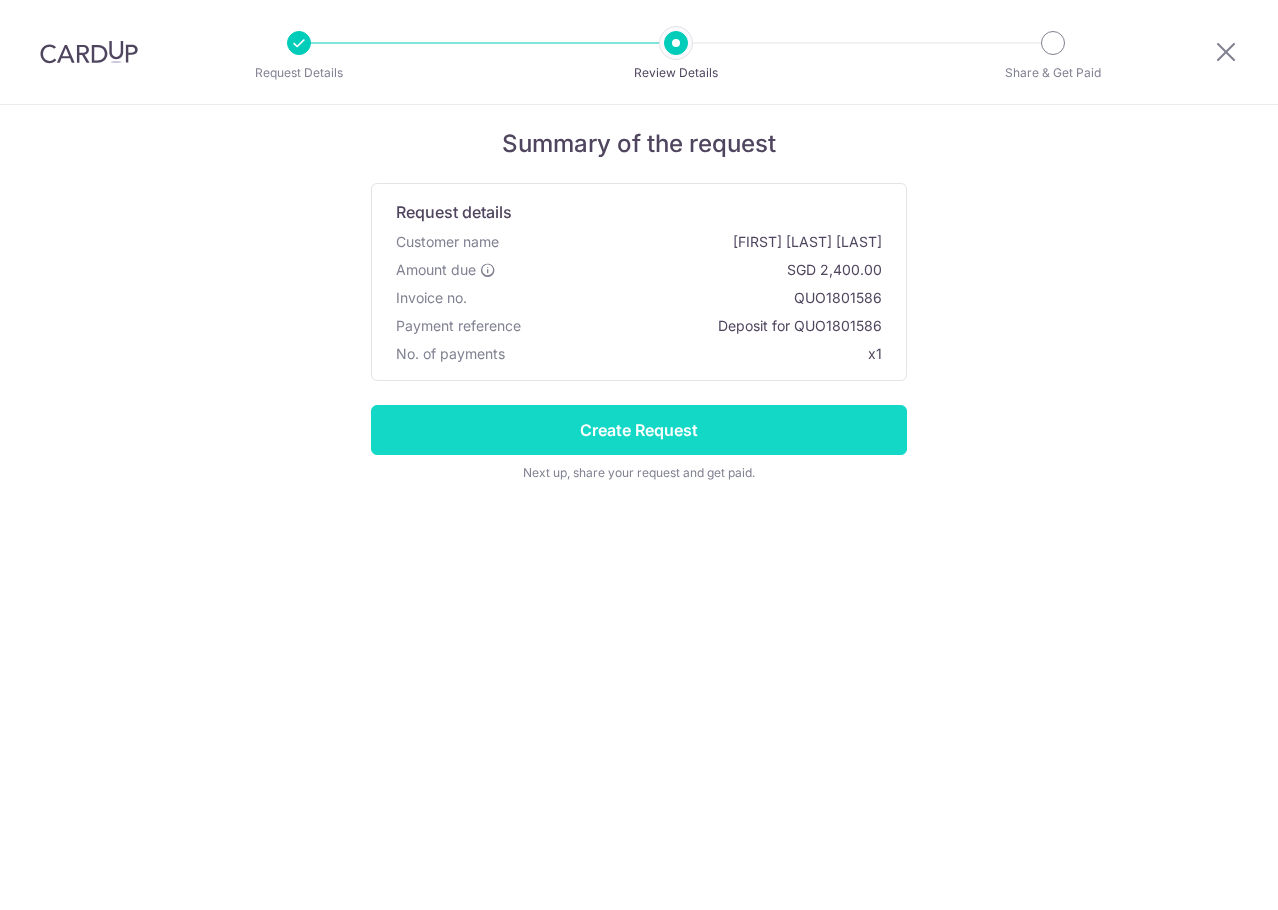 scroll, scrollTop: 0, scrollLeft: 0, axis: both 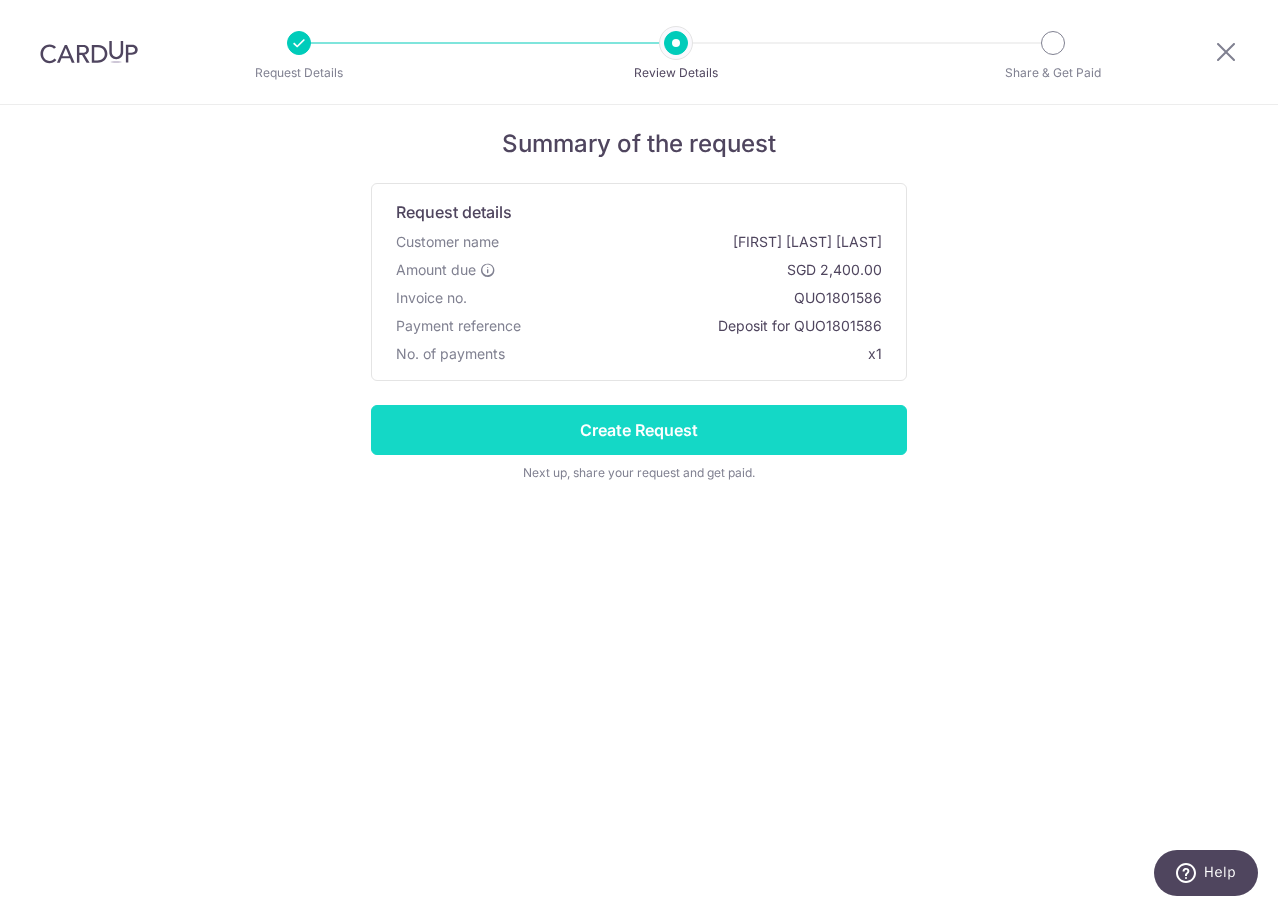 click on "Create Request" at bounding box center (639, 430) 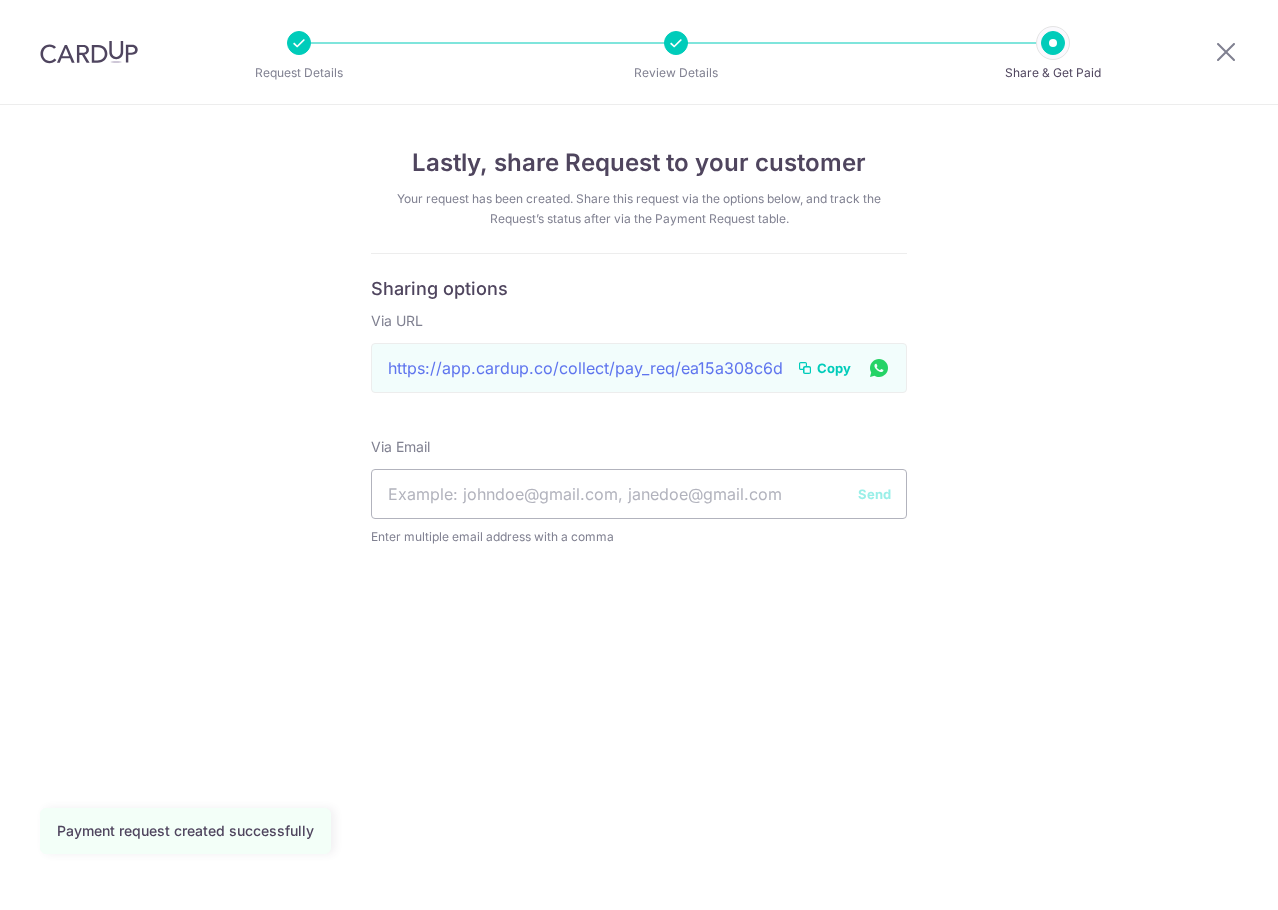 scroll, scrollTop: 0, scrollLeft: 0, axis: both 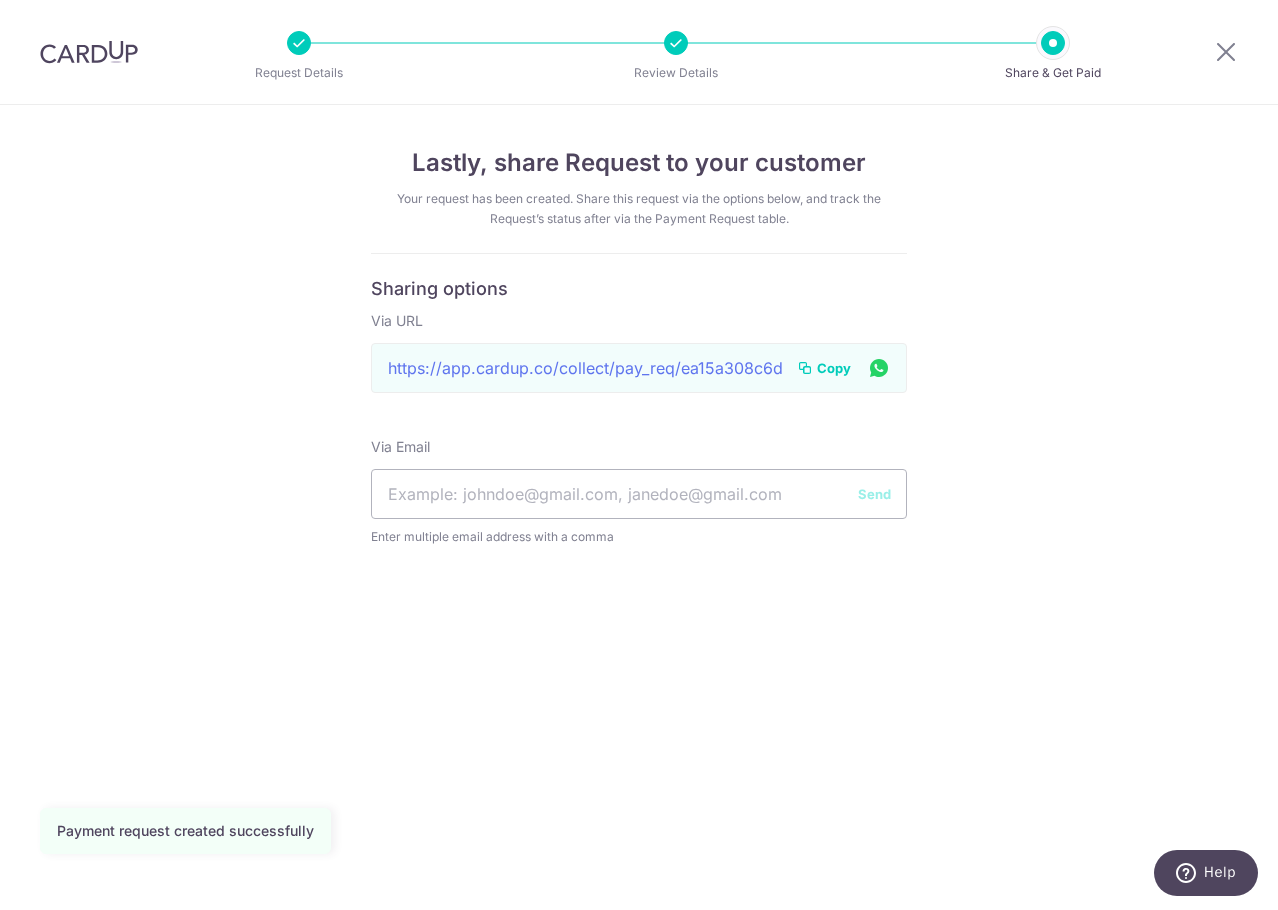 click on "Copy" at bounding box center (834, 368) 